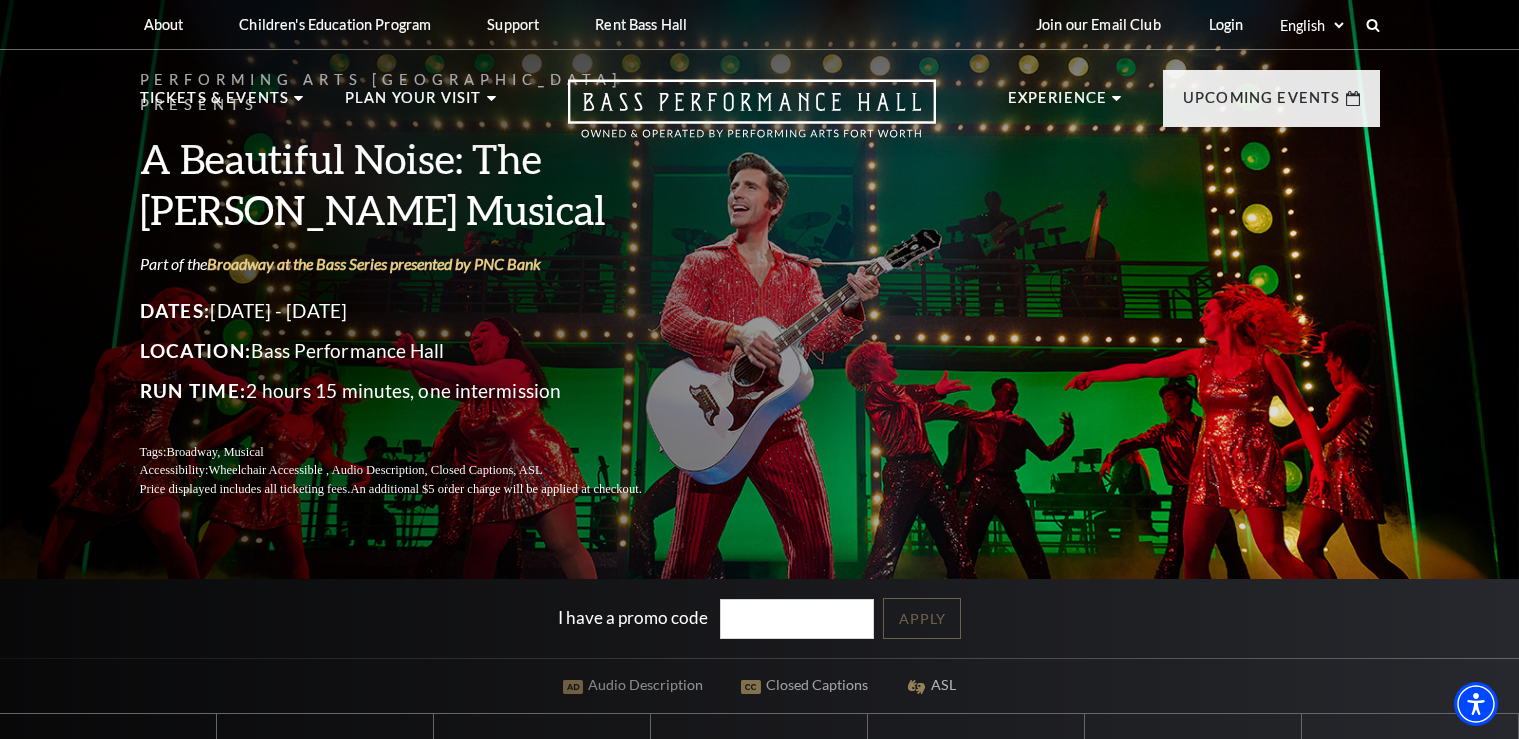scroll, scrollTop: 316, scrollLeft: 0, axis: vertical 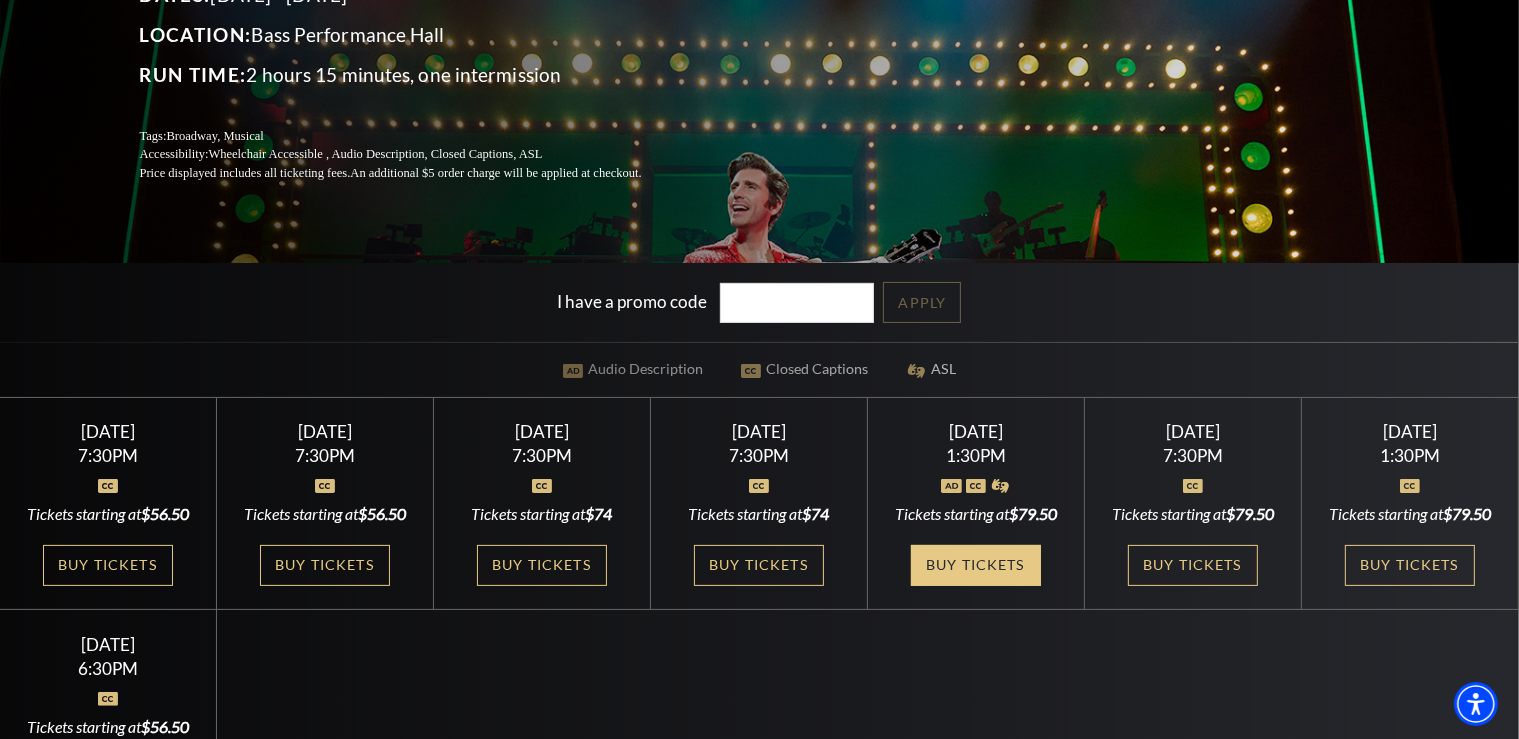 click on "Buy Tickets" at bounding box center [976, 565] 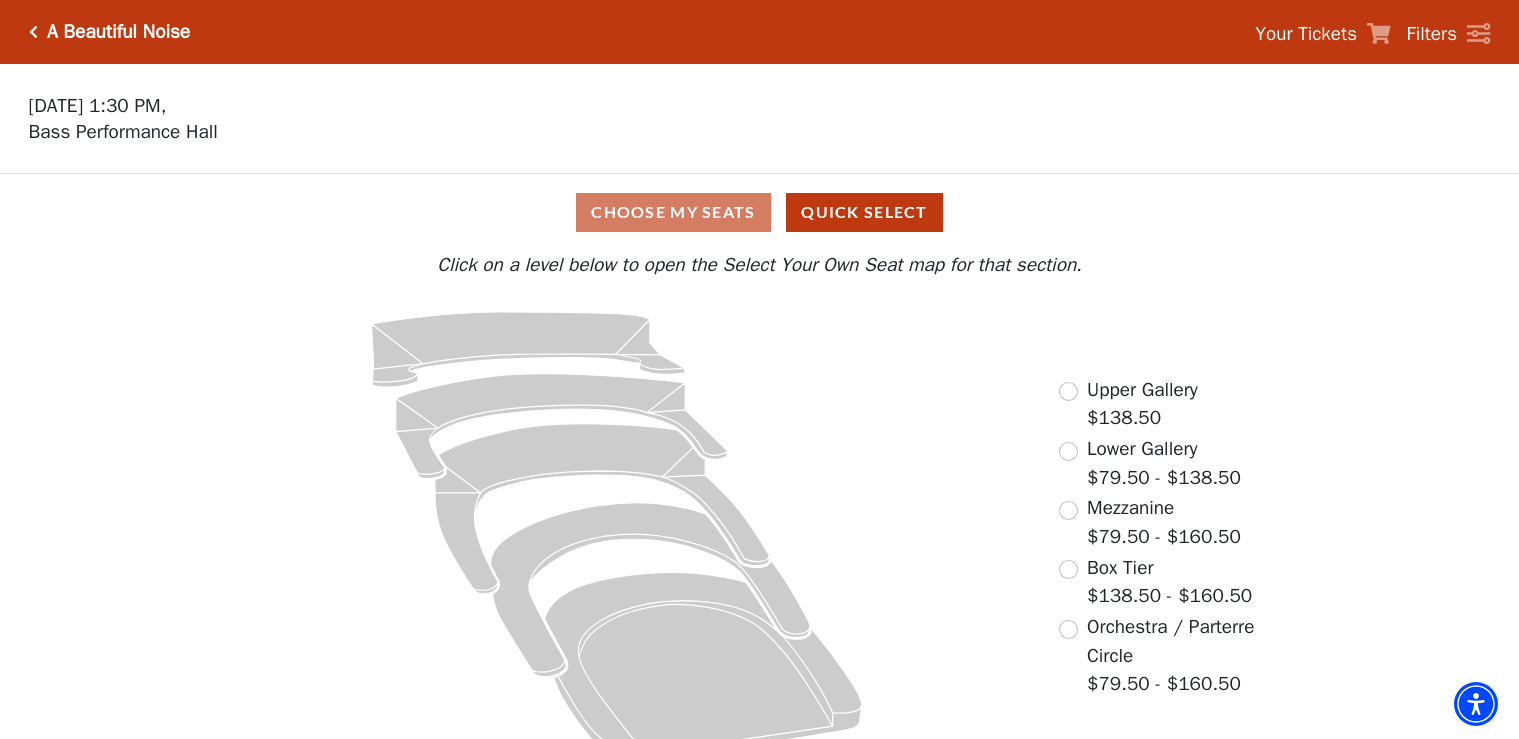 click at bounding box center (1068, 629) 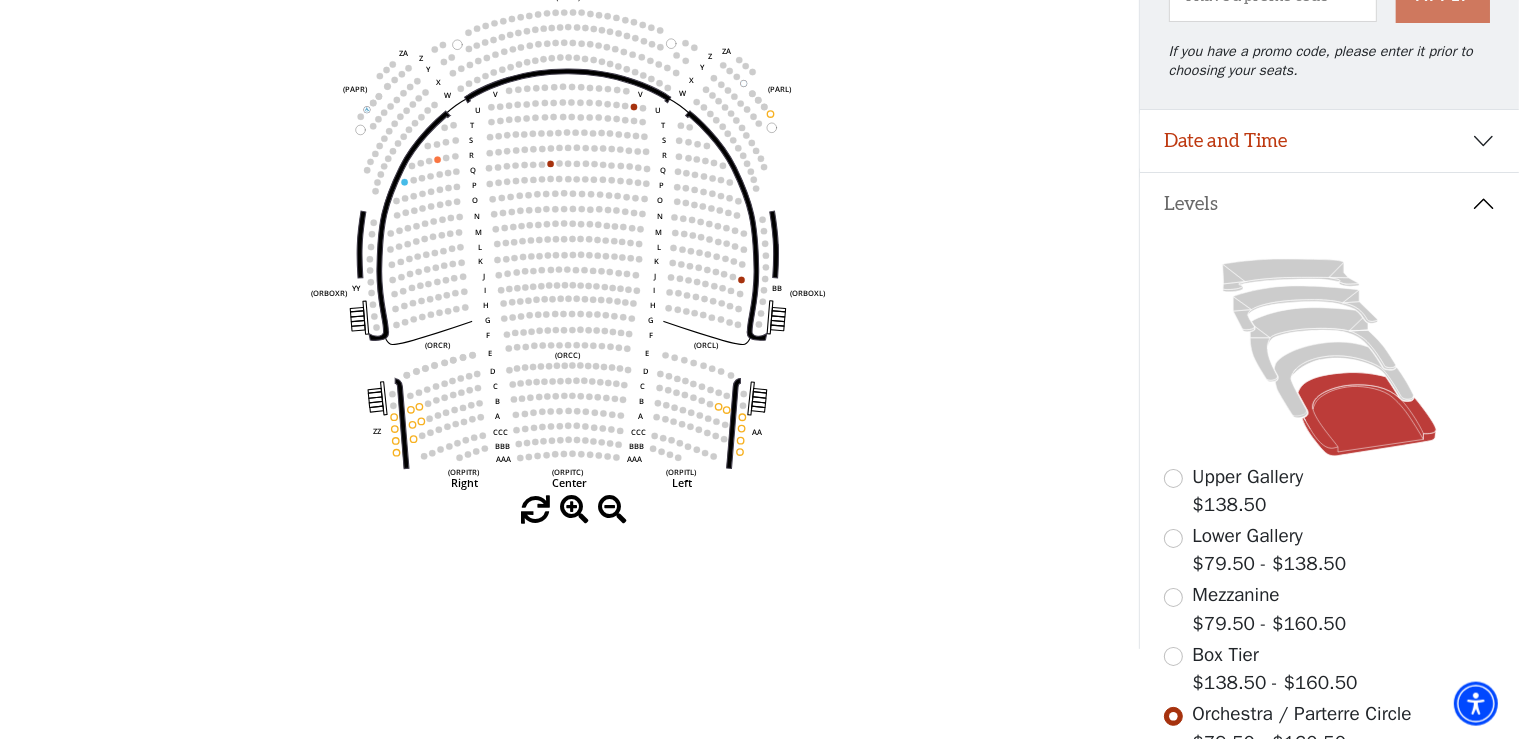 scroll, scrollTop: 304, scrollLeft: 0, axis: vertical 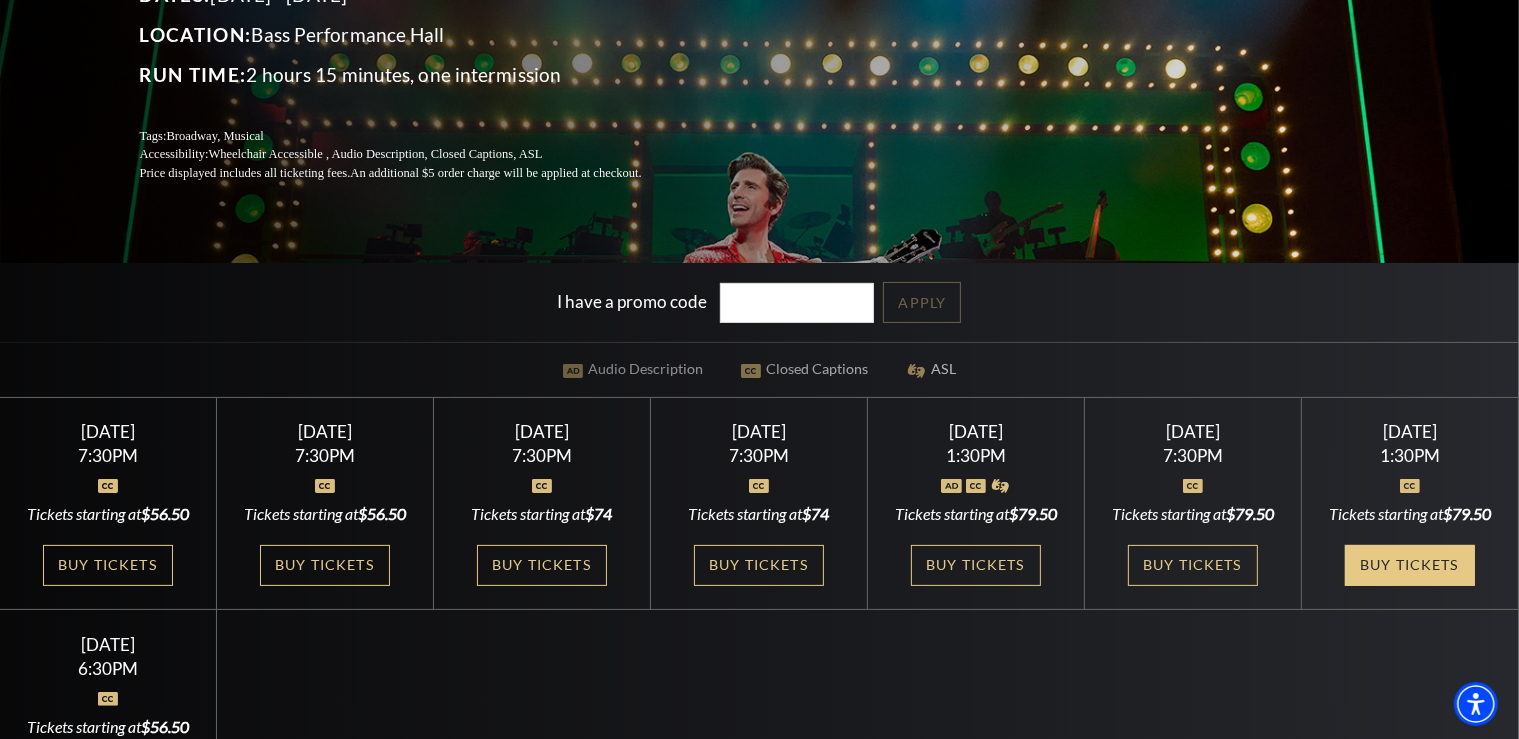 click on "Buy Tickets" at bounding box center (1410, 565) 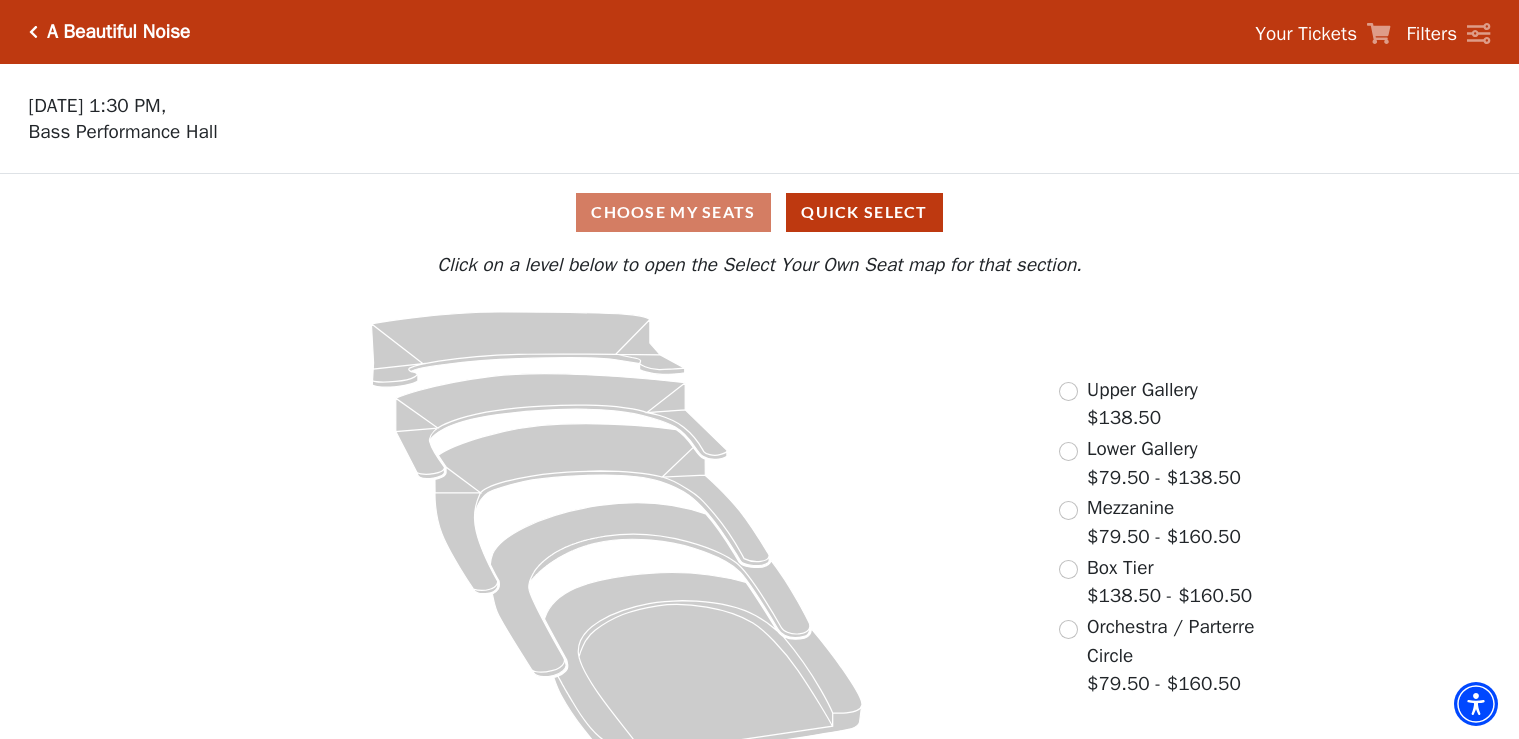 scroll, scrollTop: 0, scrollLeft: 0, axis: both 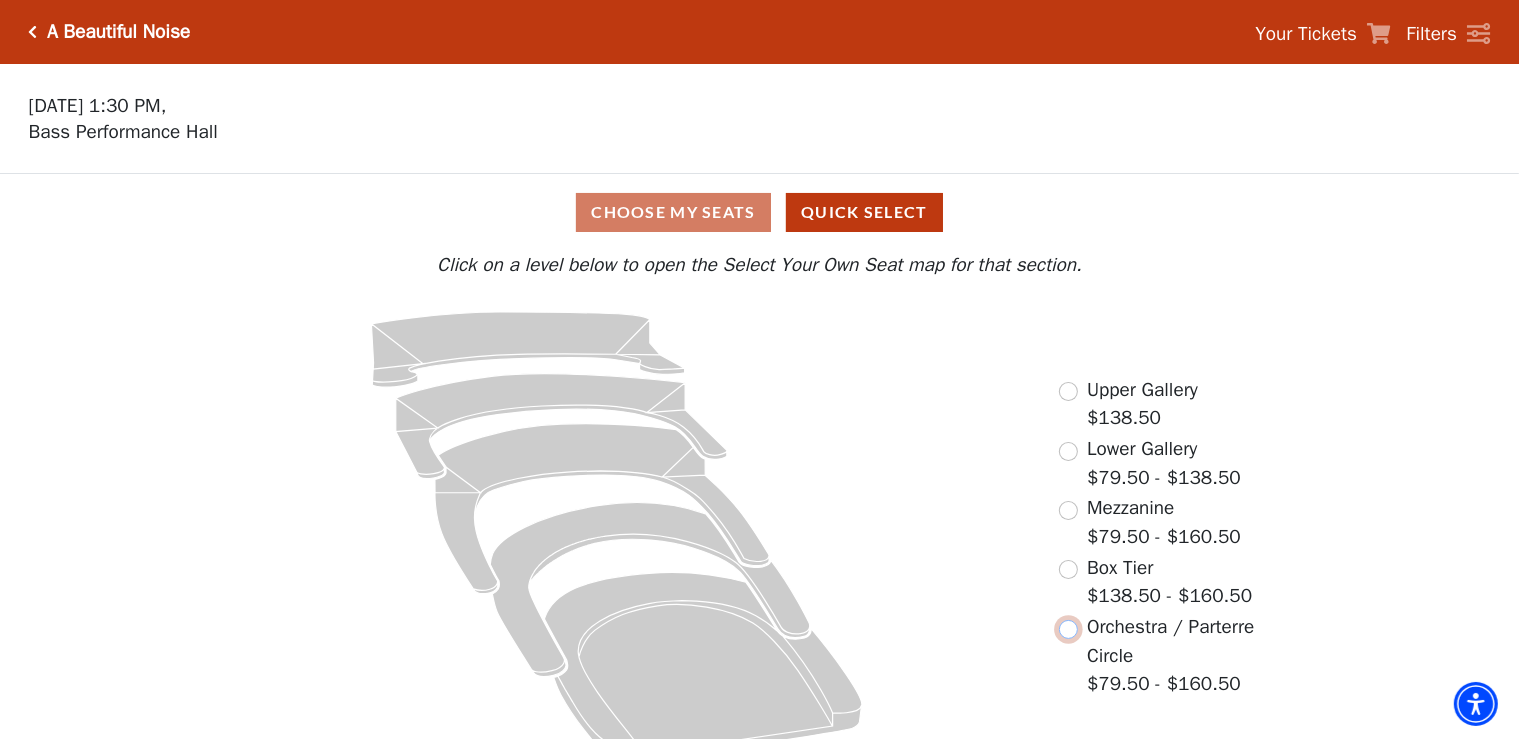 click at bounding box center [1068, 629] 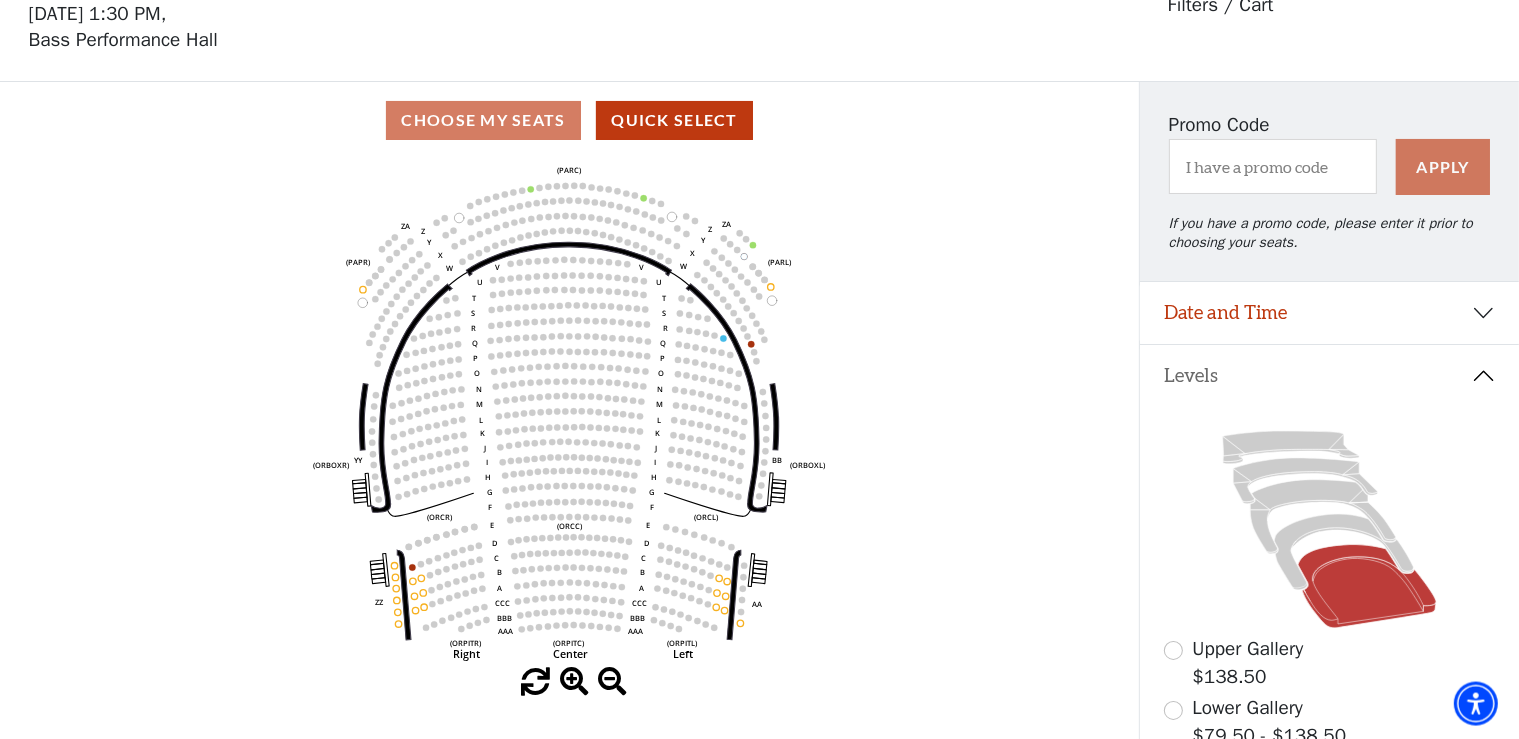 scroll, scrollTop: 92, scrollLeft: 0, axis: vertical 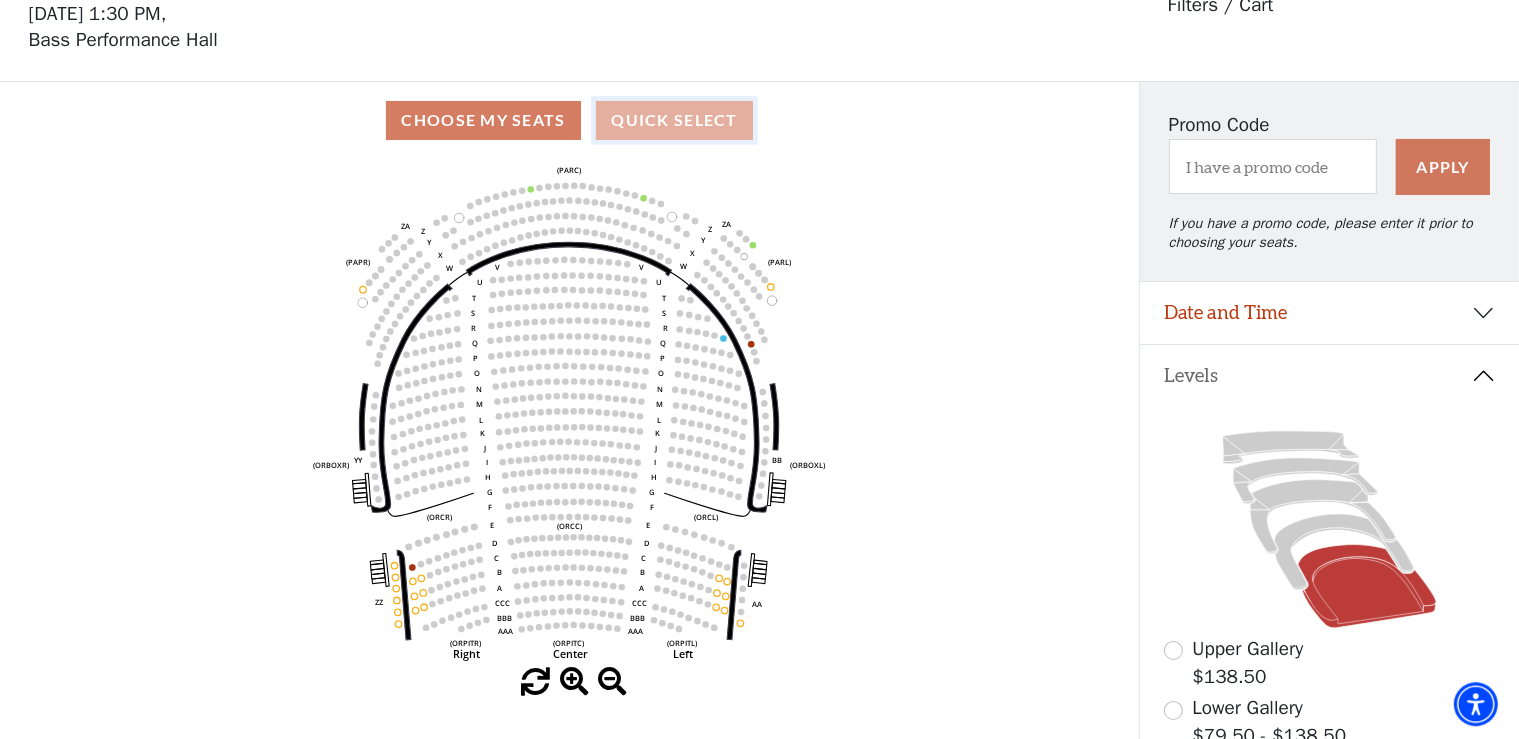 click on "Quick Select" at bounding box center (674, 120) 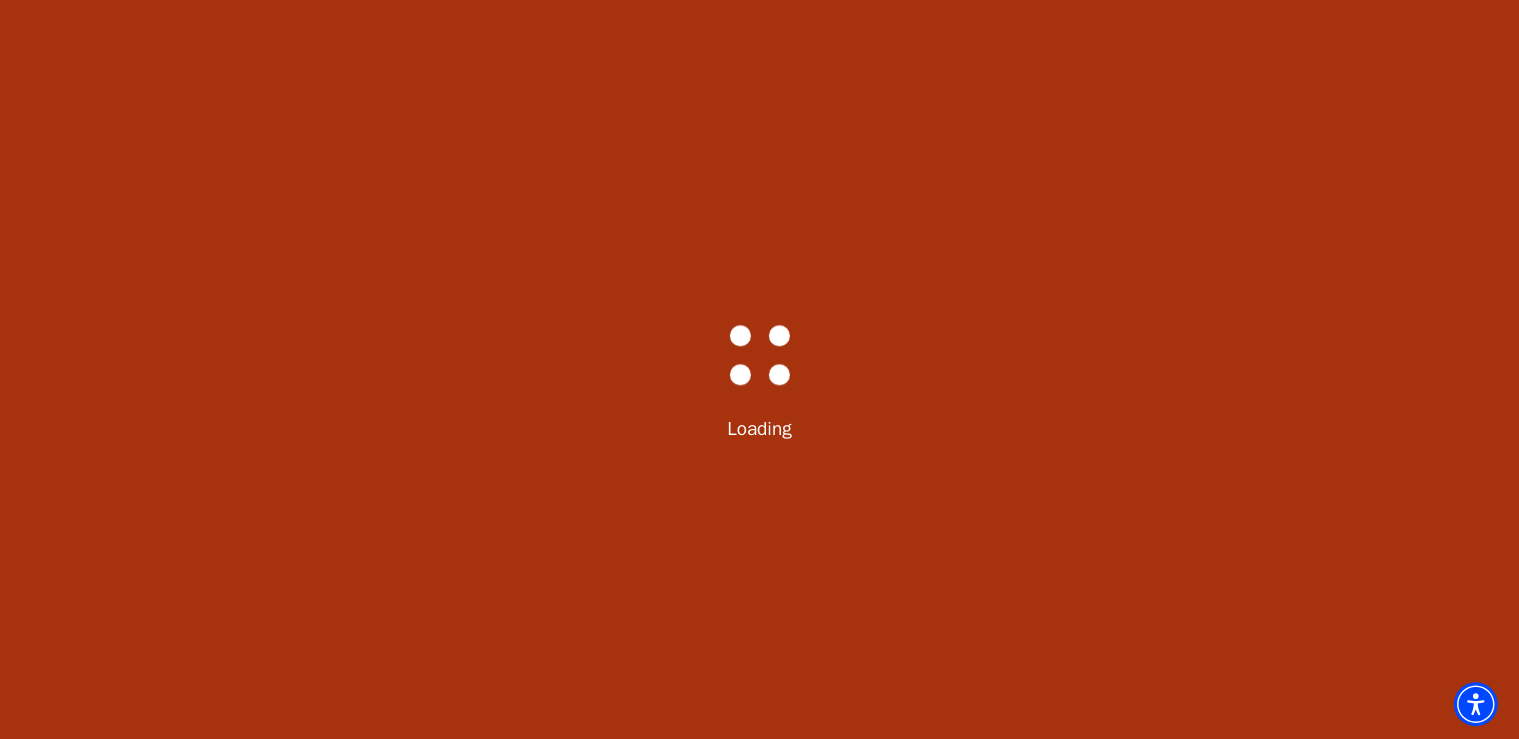 scroll, scrollTop: 0, scrollLeft: 0, axis: both 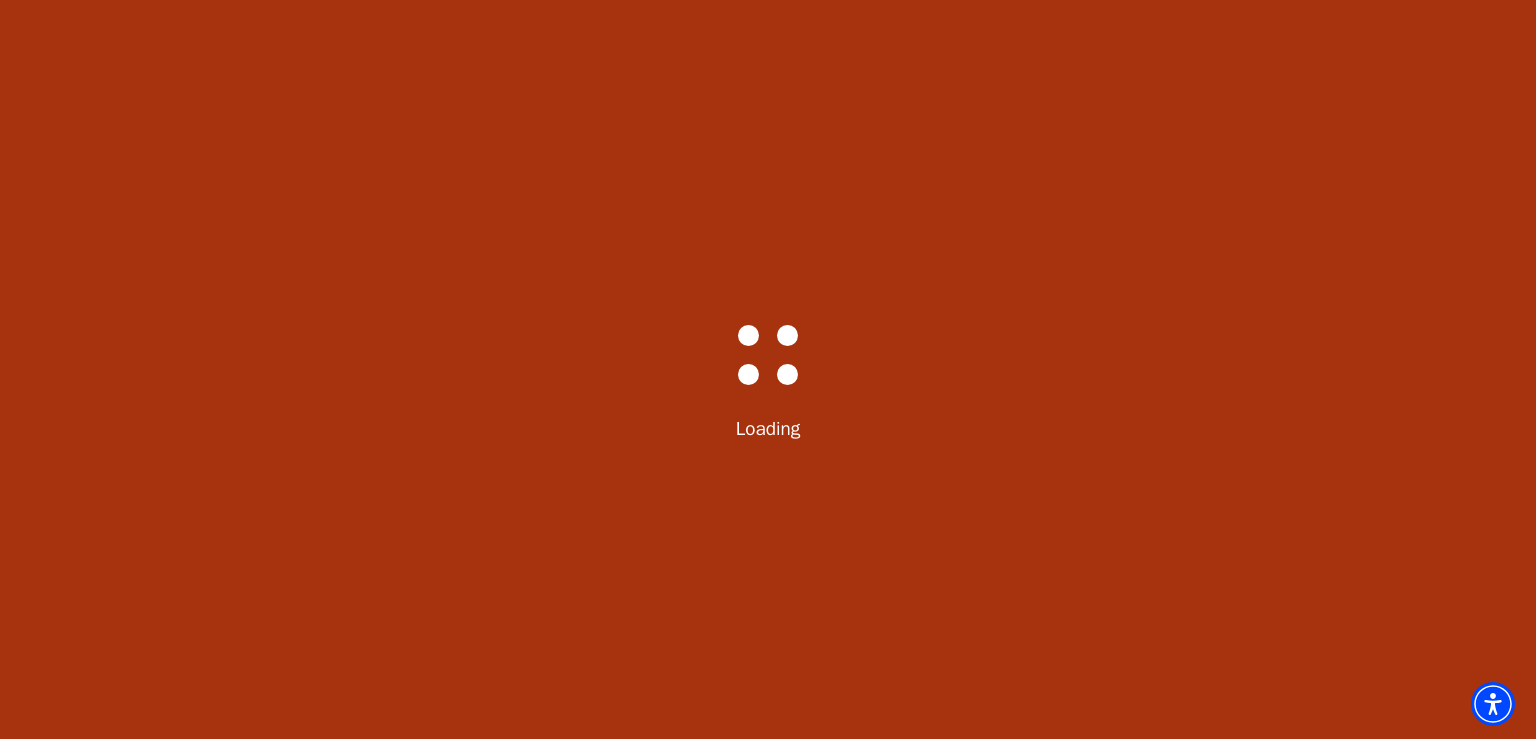 select on "6226" 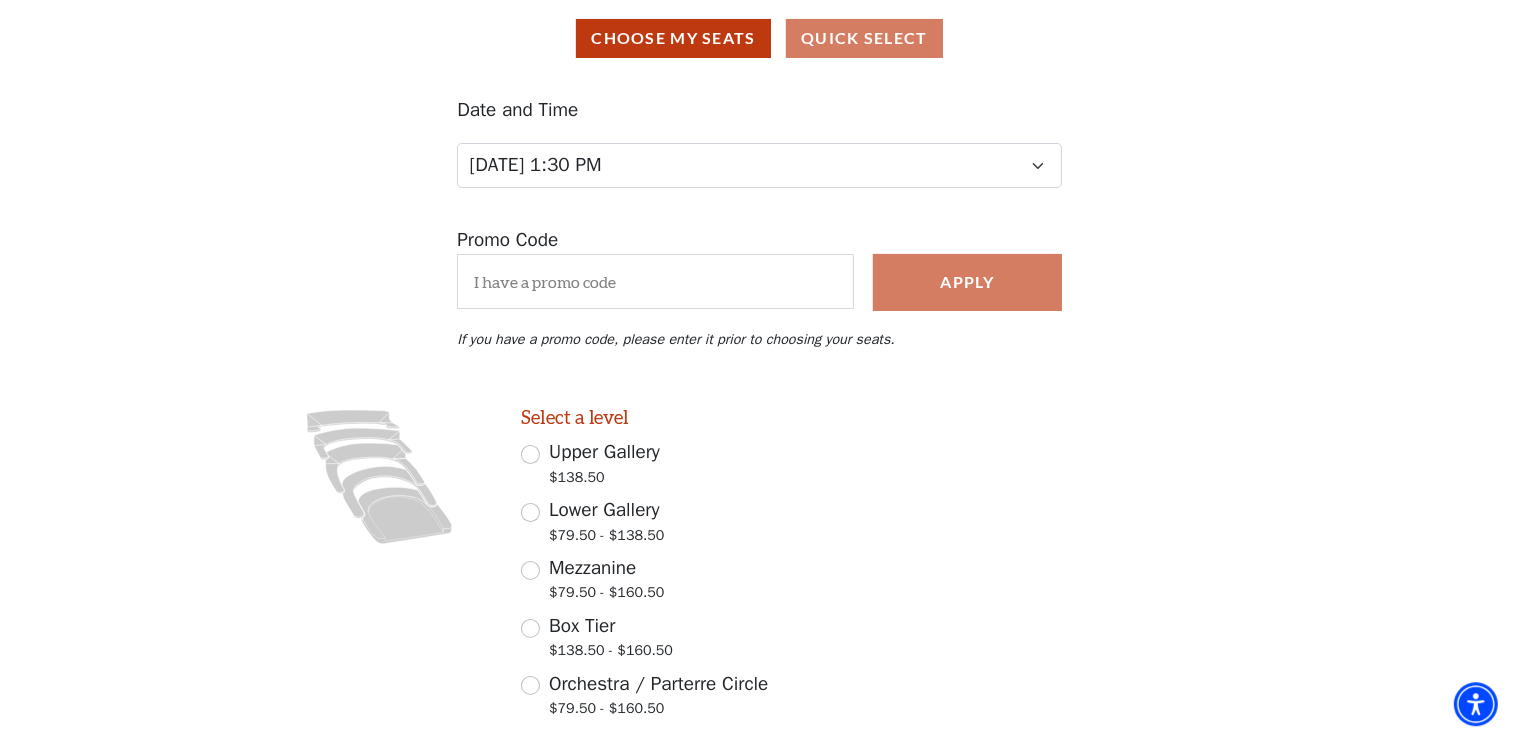 scroll, scrollTop: 312, scrollLeft: 0, axis: vertical 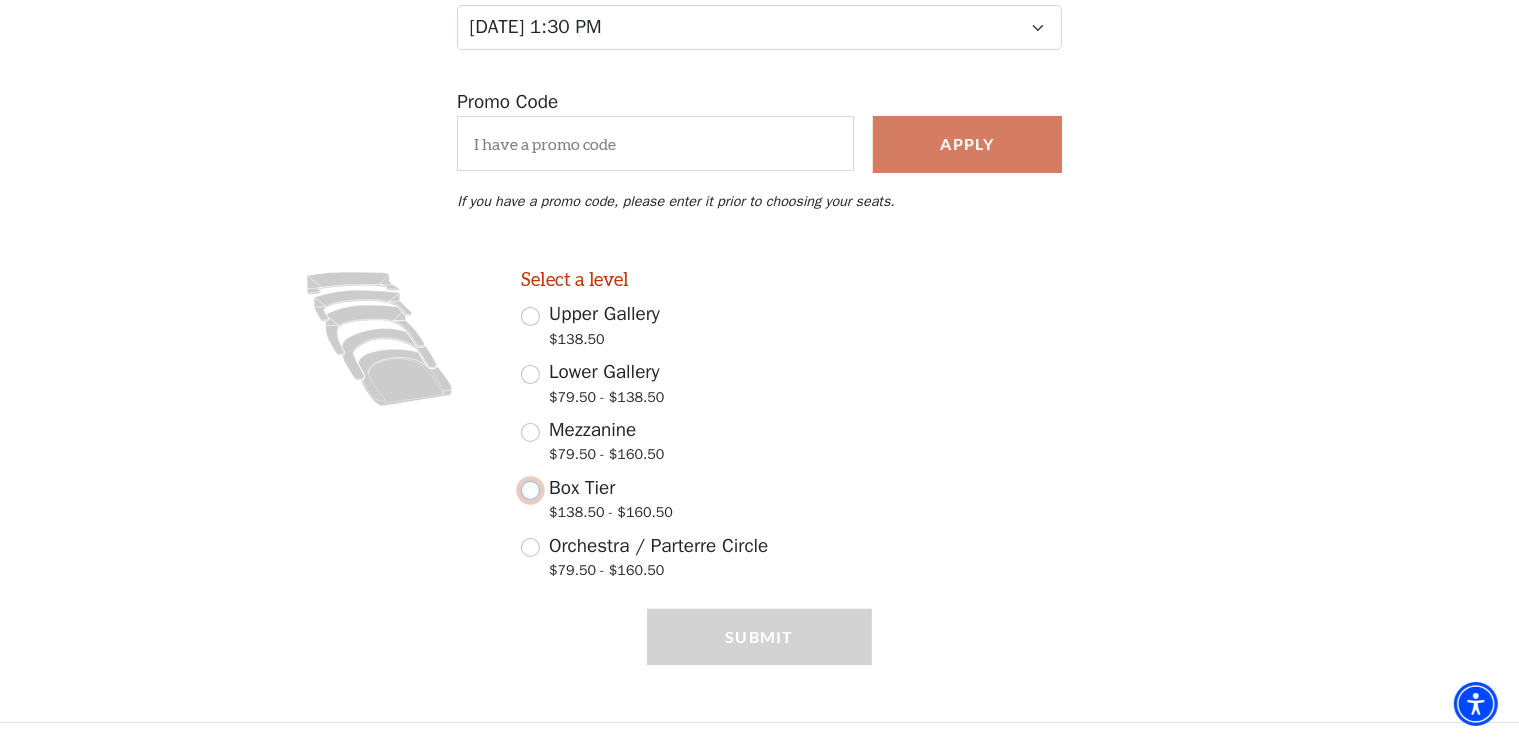 click on "Box Tier     $138.50 - $160.50" at bounding box center (530, 490) 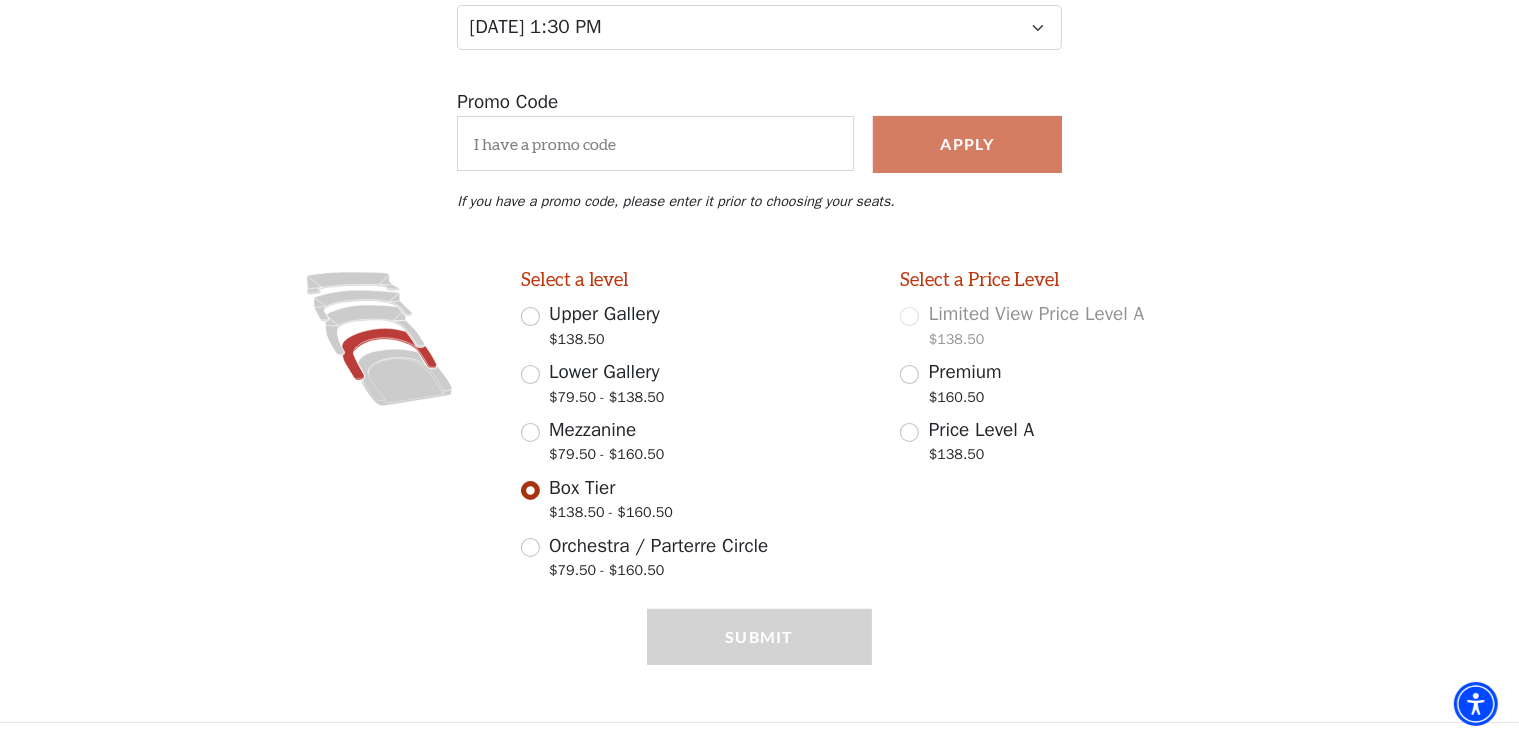 click on "Submit" at bounding box center (759, 665) 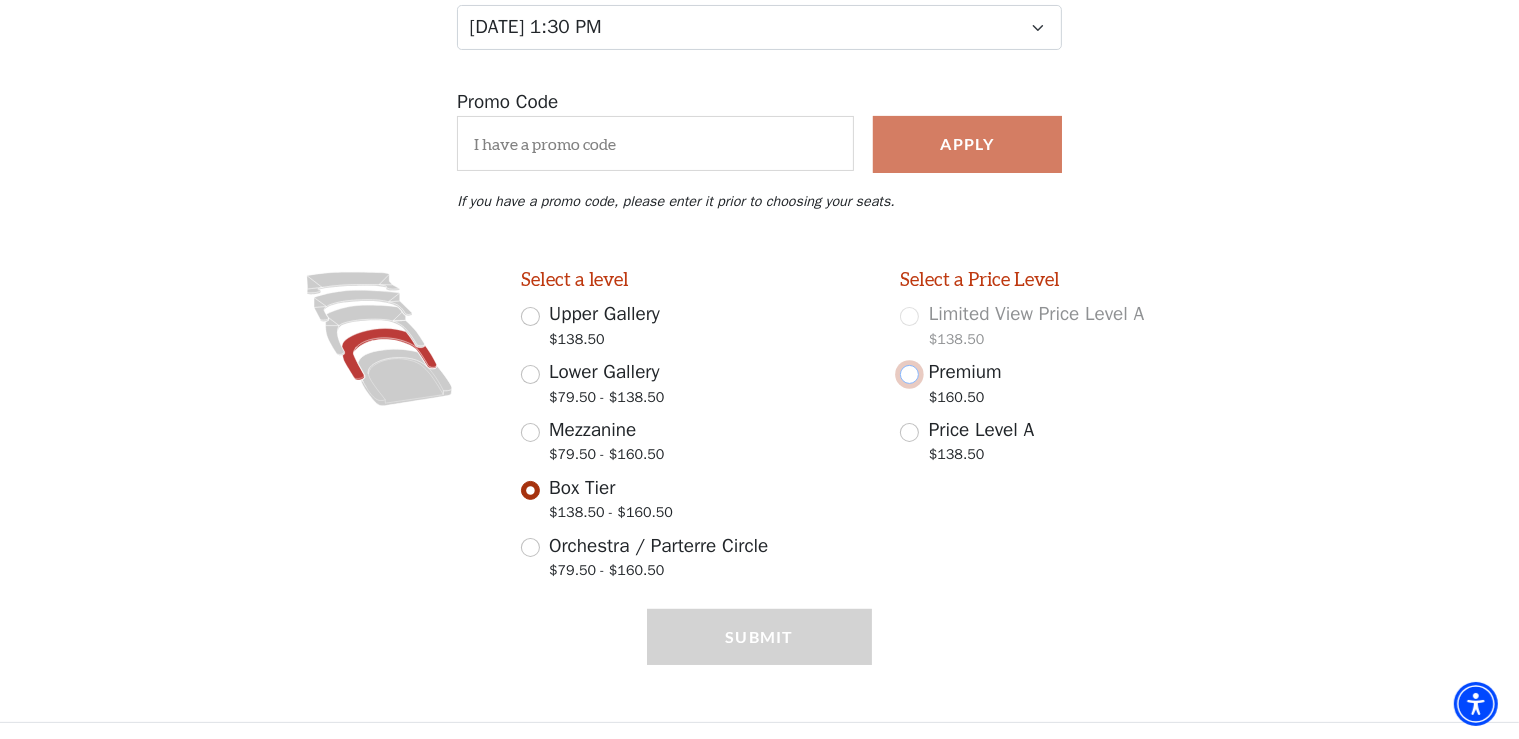 click on "Premium $160.50" at bounding box center (909, 374) 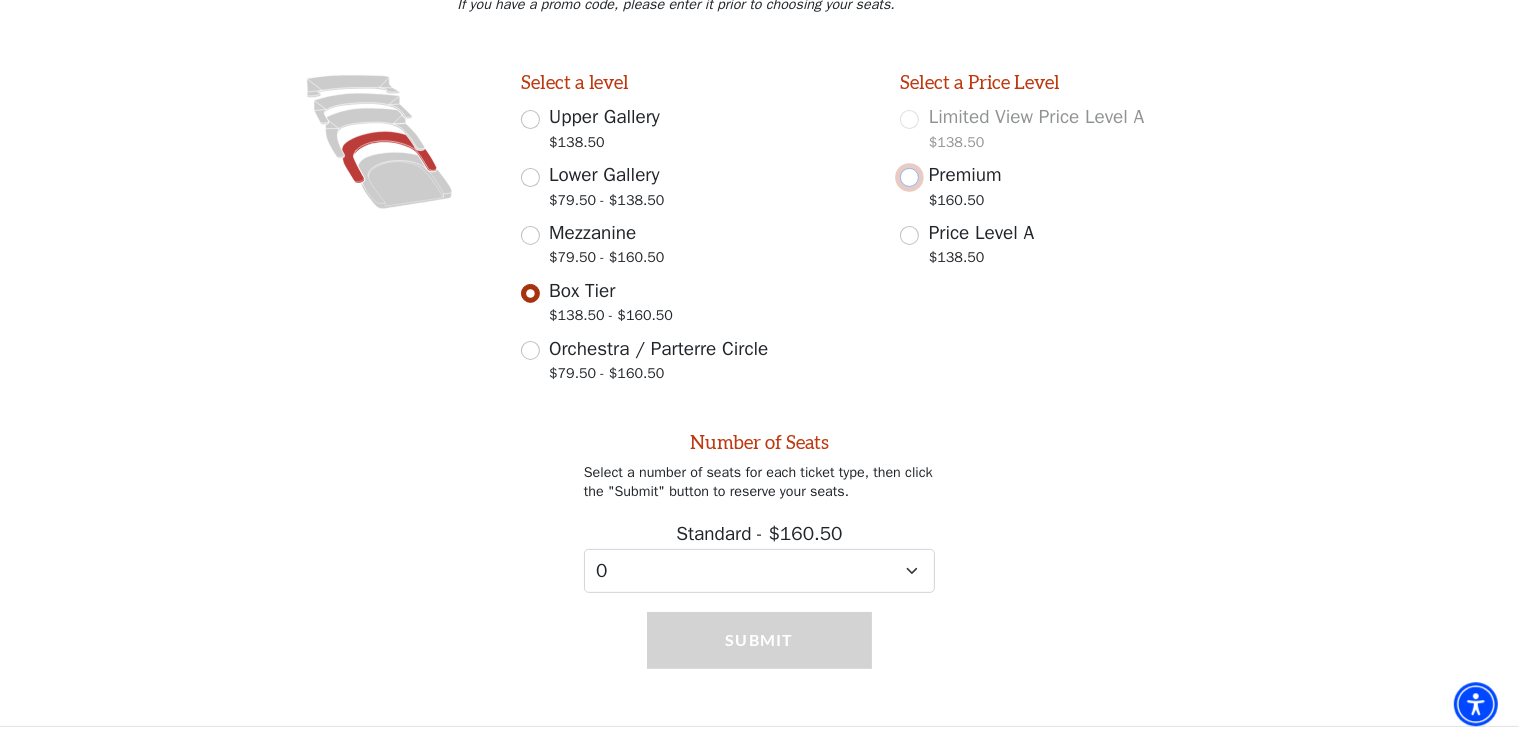 scroll, scrollTop: 510, scrollLeft: 0, axis: vertical 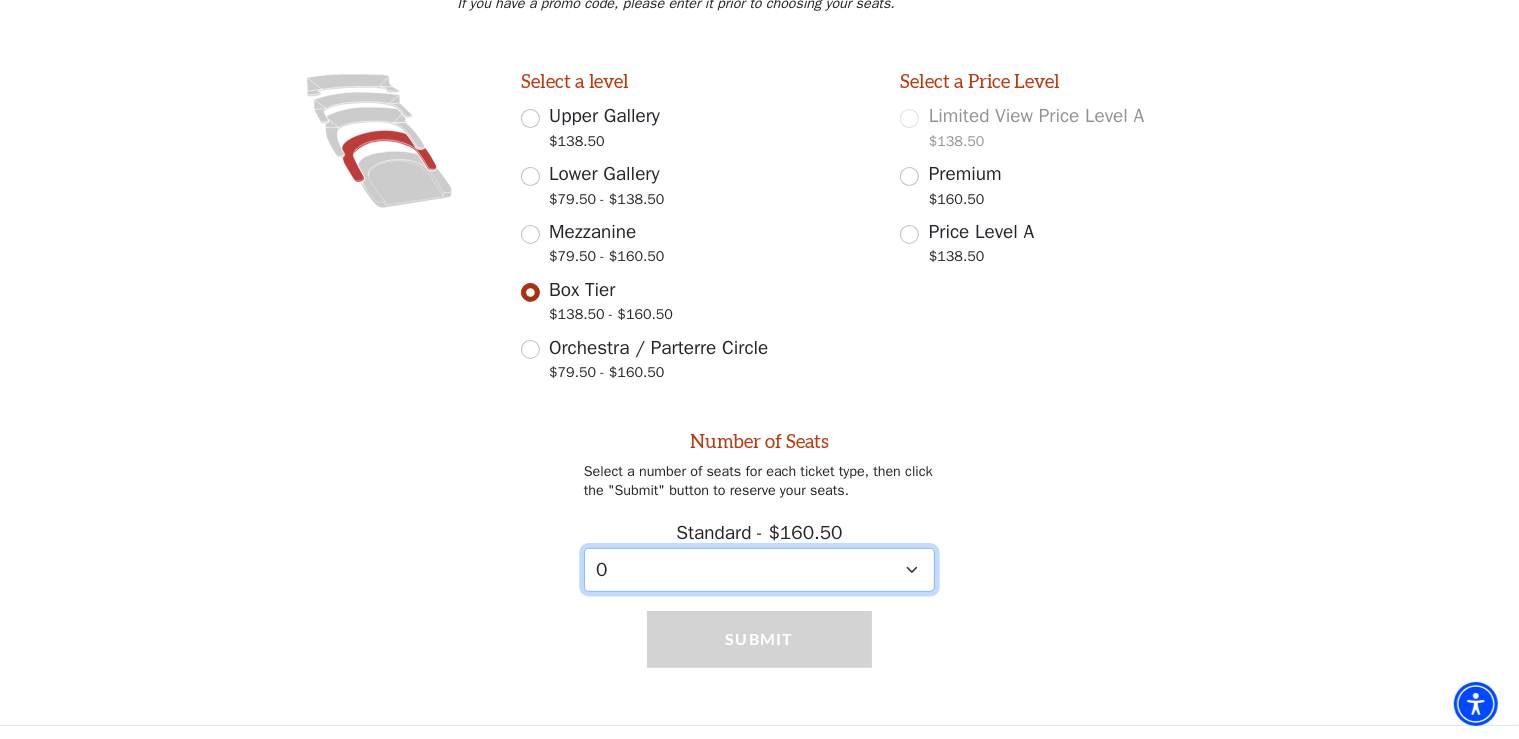 click on "0 1 2 3 4" at bounding box center [759, 570] 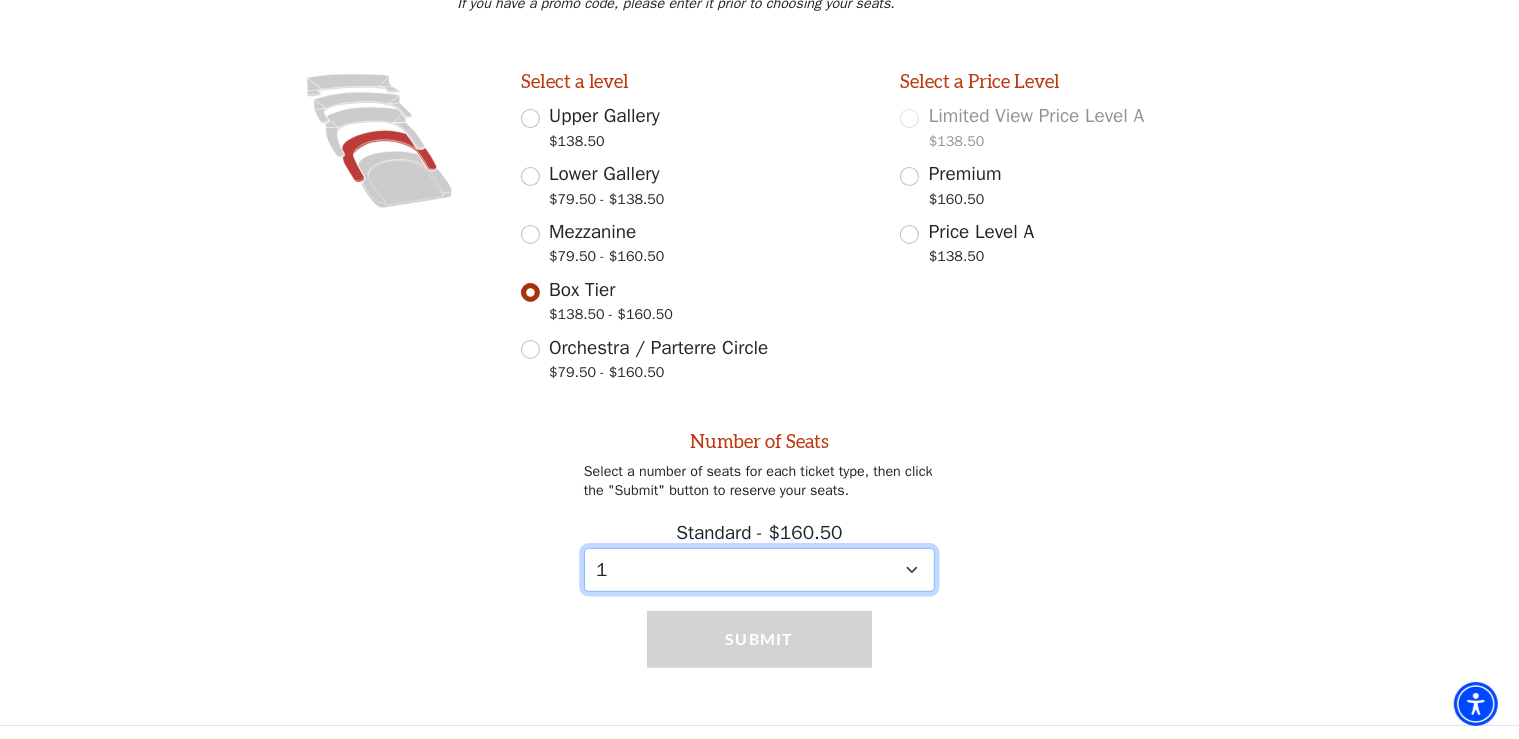 click on "1" at bounding box center (0, 0) 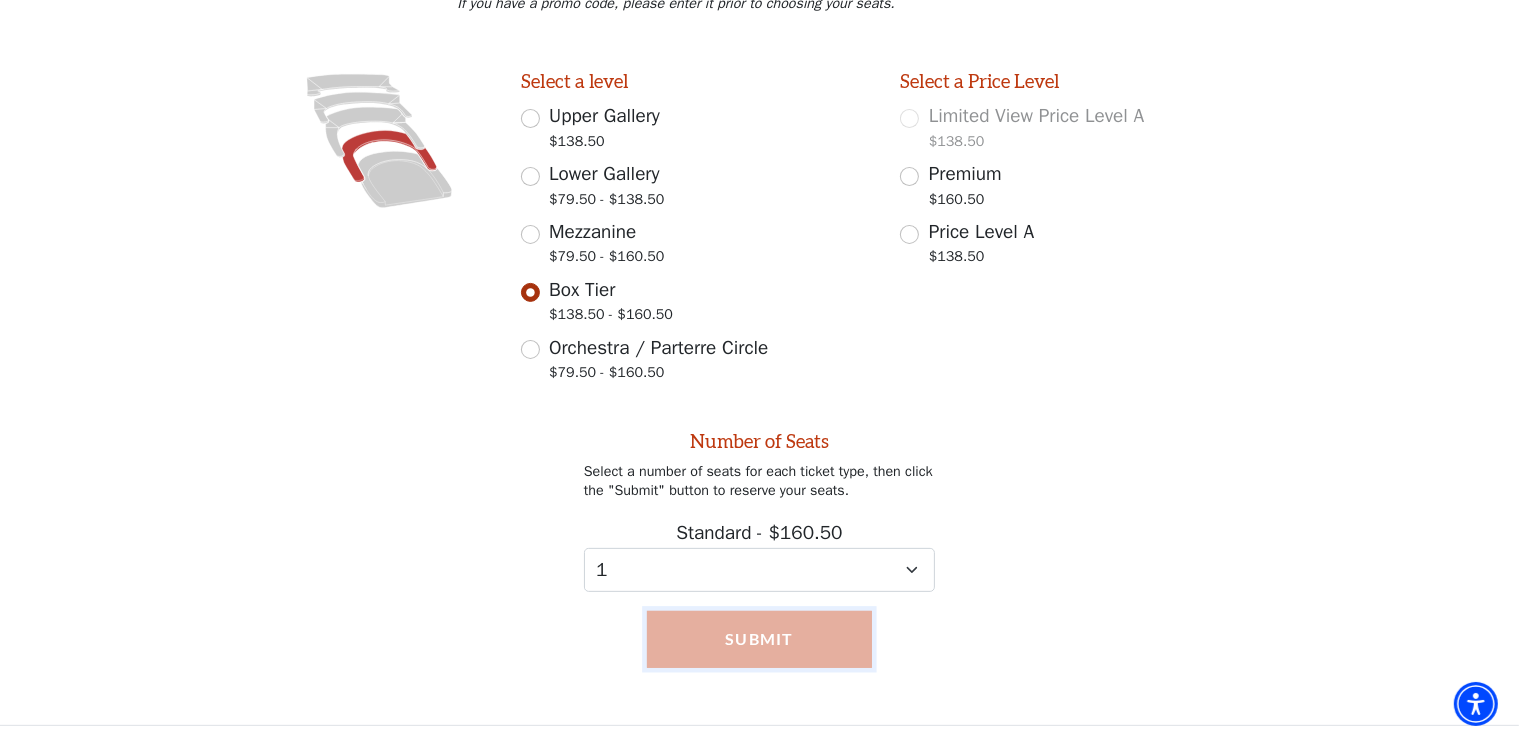 click on "Submit" at bounding box center [759, 639] 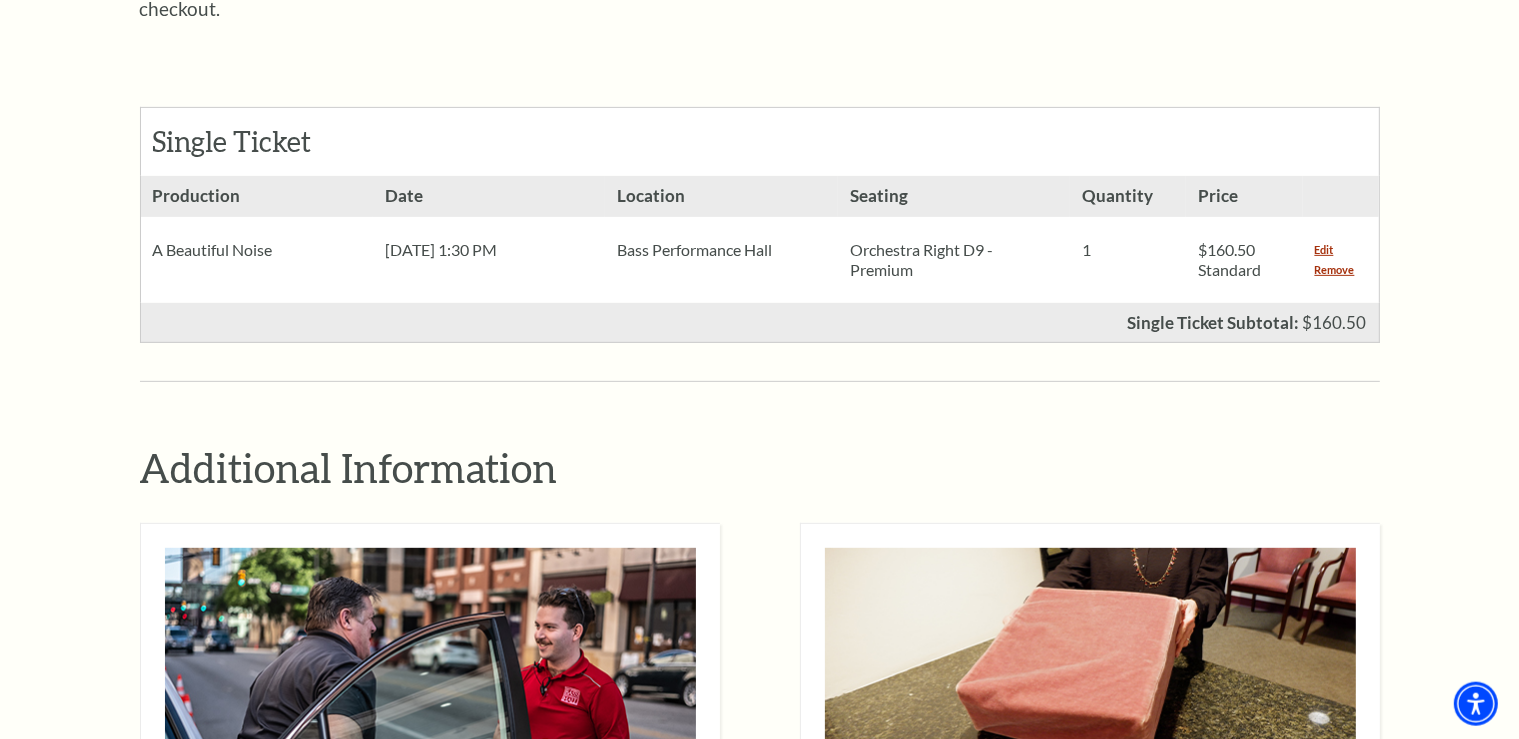 scroll, scrollTop: 844, scrollLeft: 0, axis: vertical 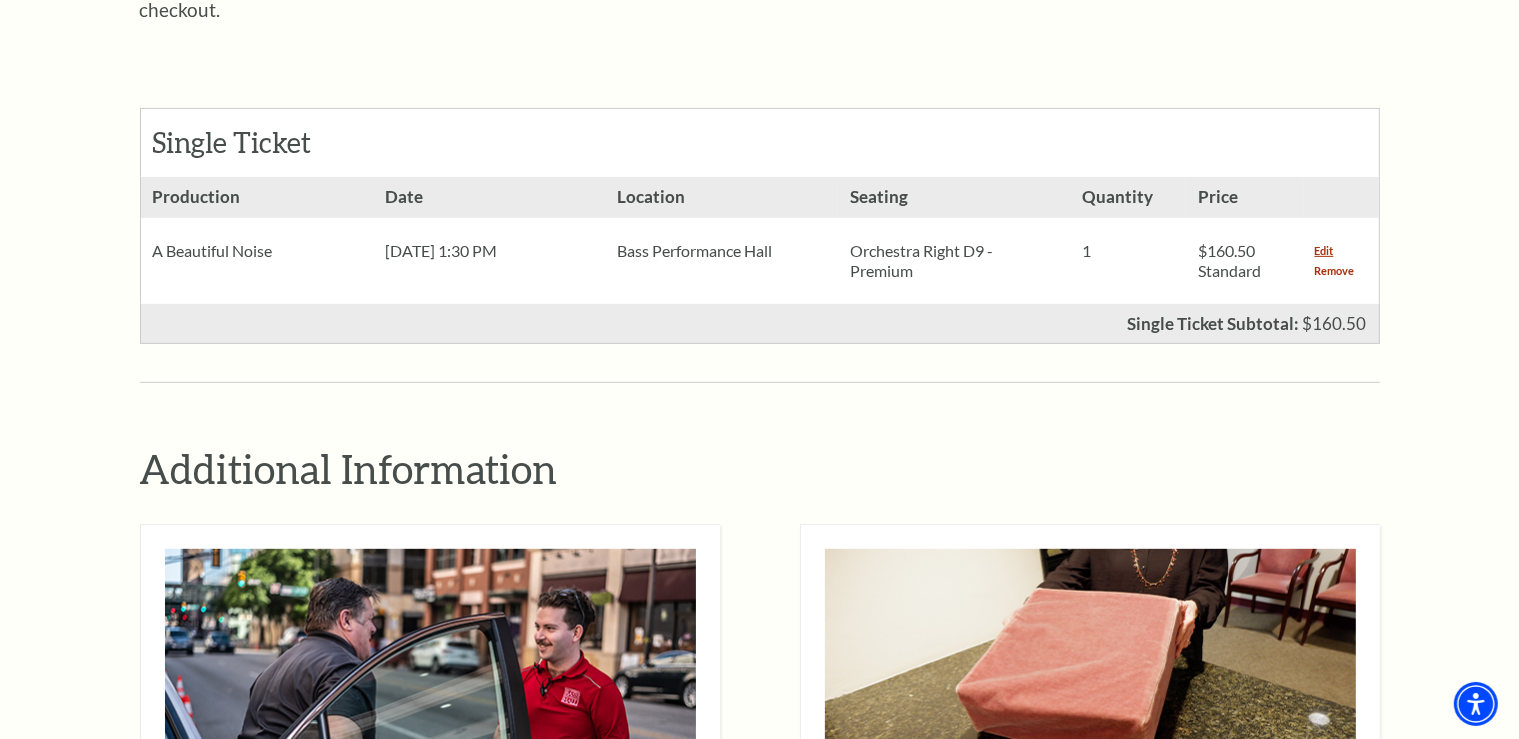 click on "Remove" at bounding box center [1335, 271] 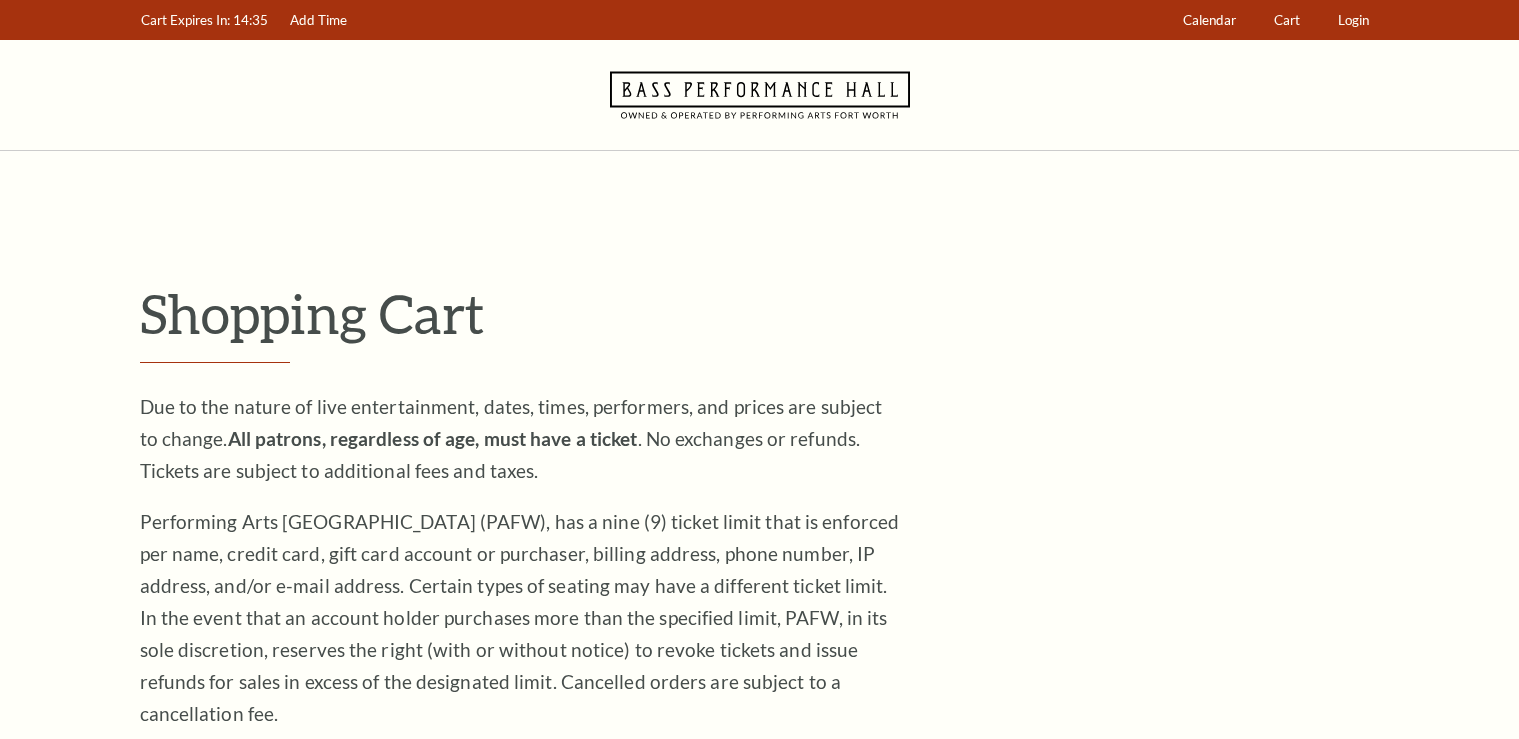 scroll, scrollTop: 0, scrollLeft: 0, axis: both 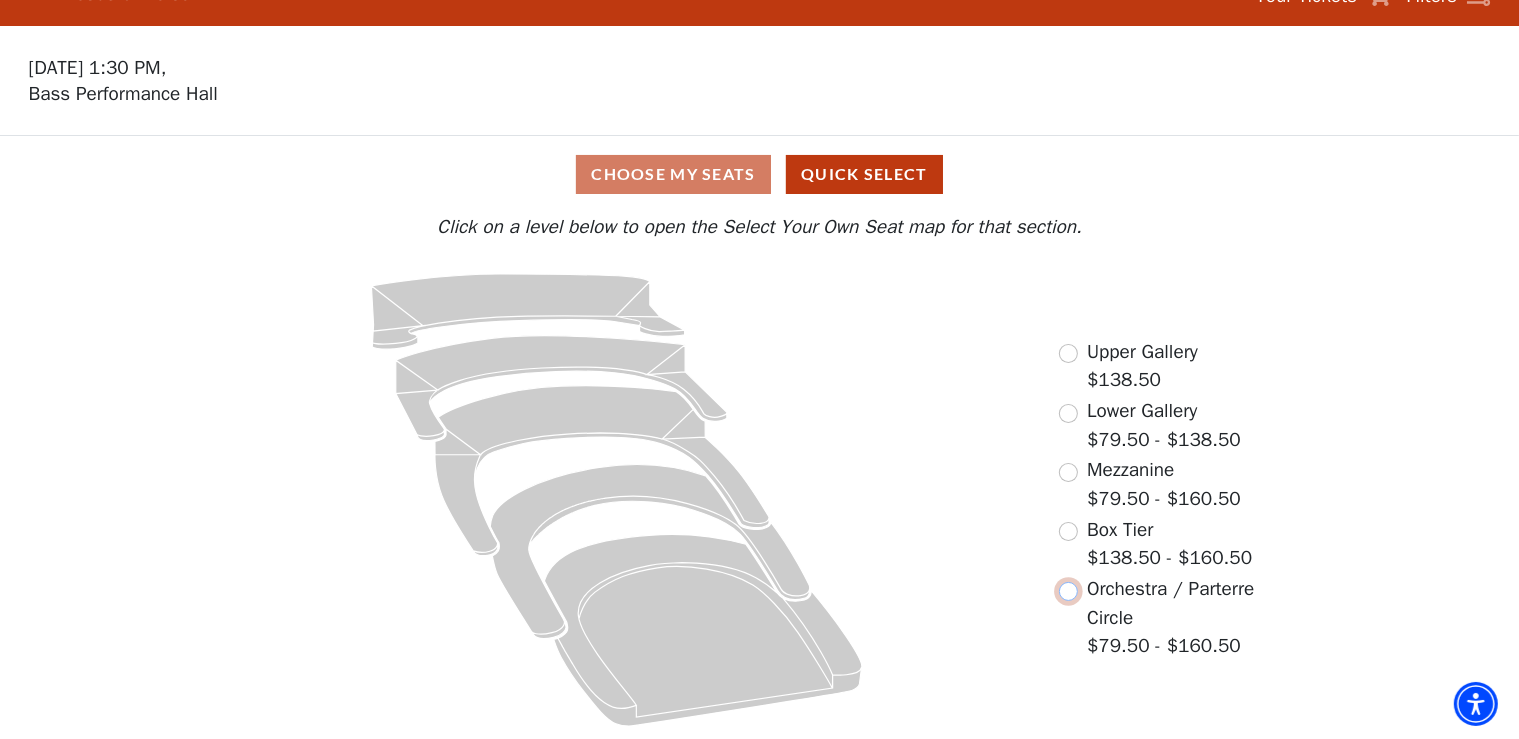 click at bounding box center [1068, 591] 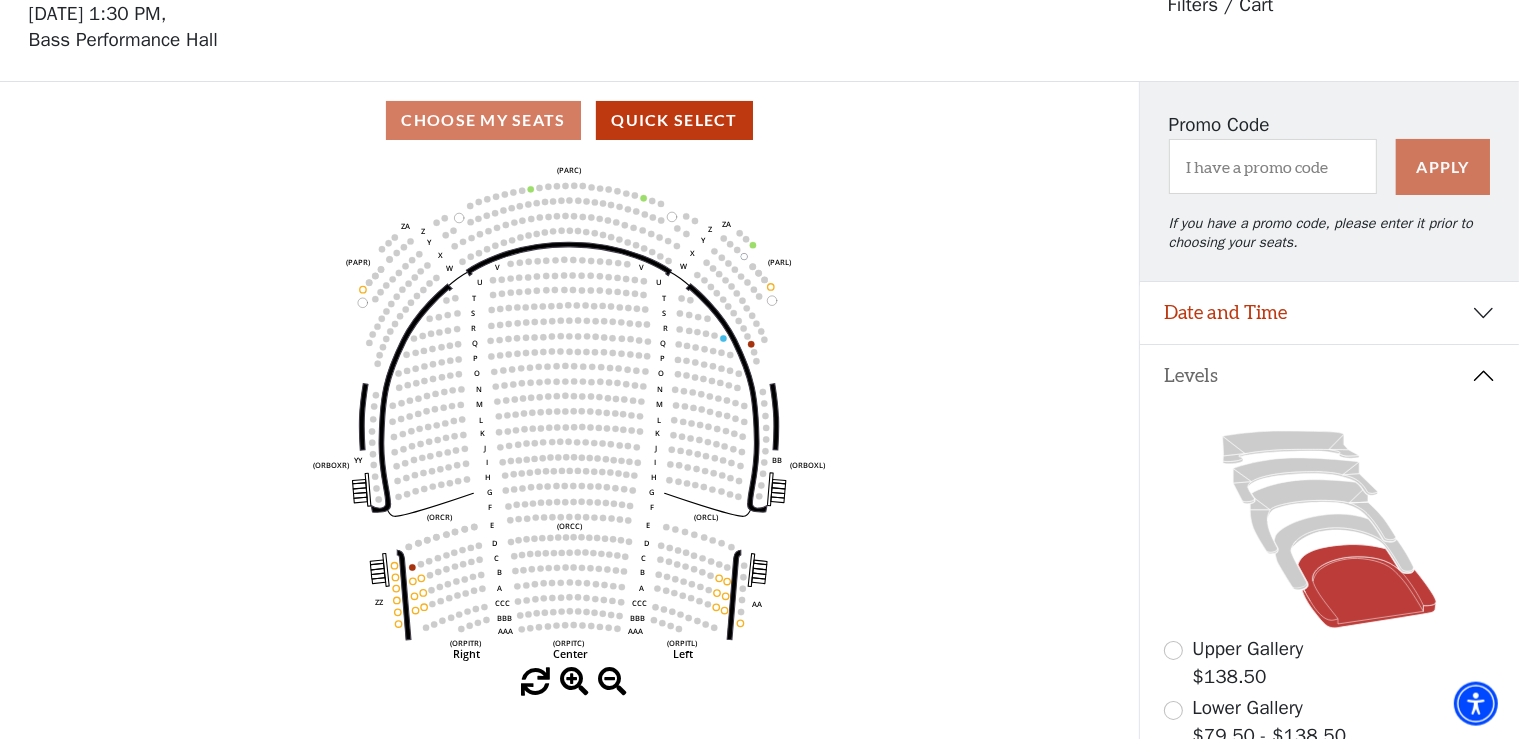 scroll, scrollTop: 92, scrollLeft: 0, axis: vertical 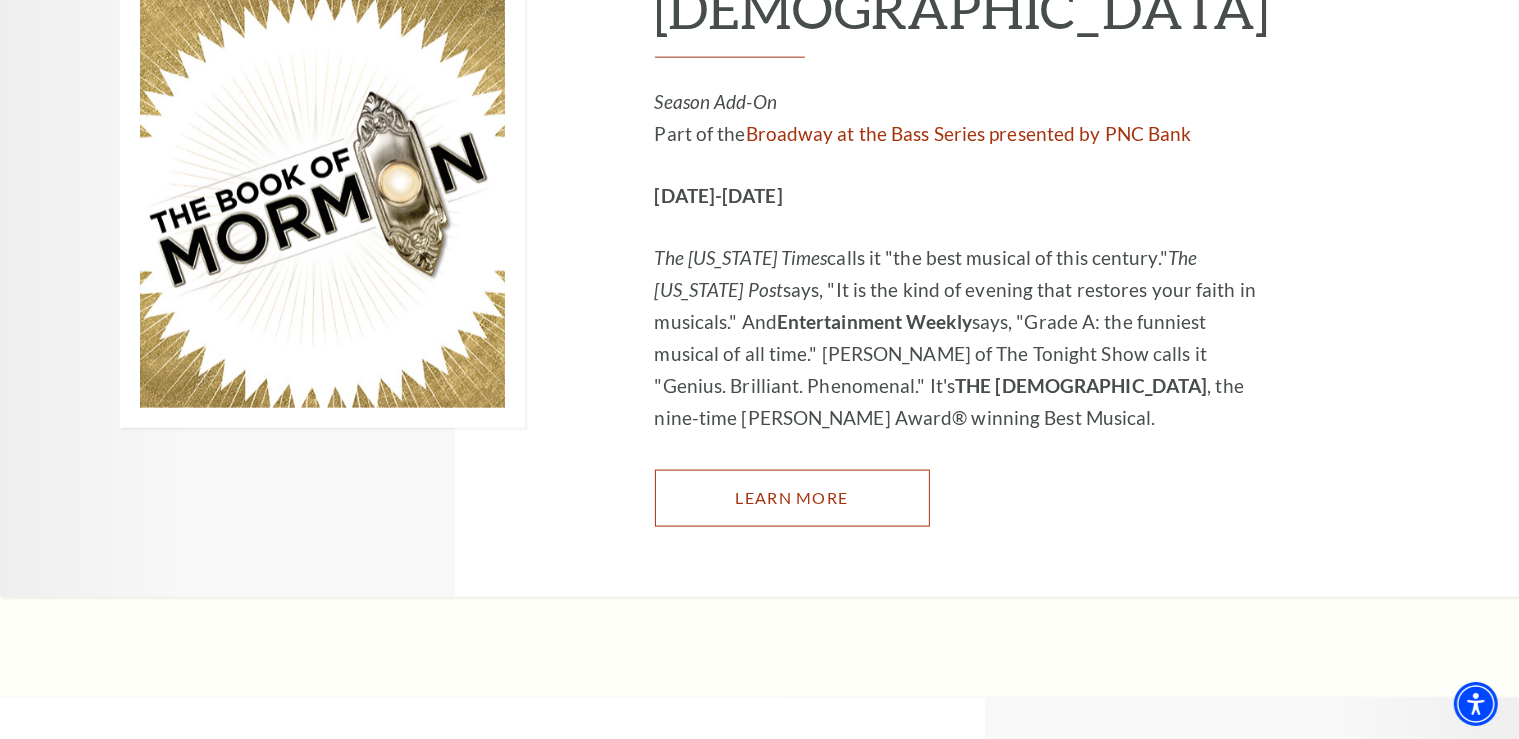 click on "Learn More" at bounding box center [792, 498] 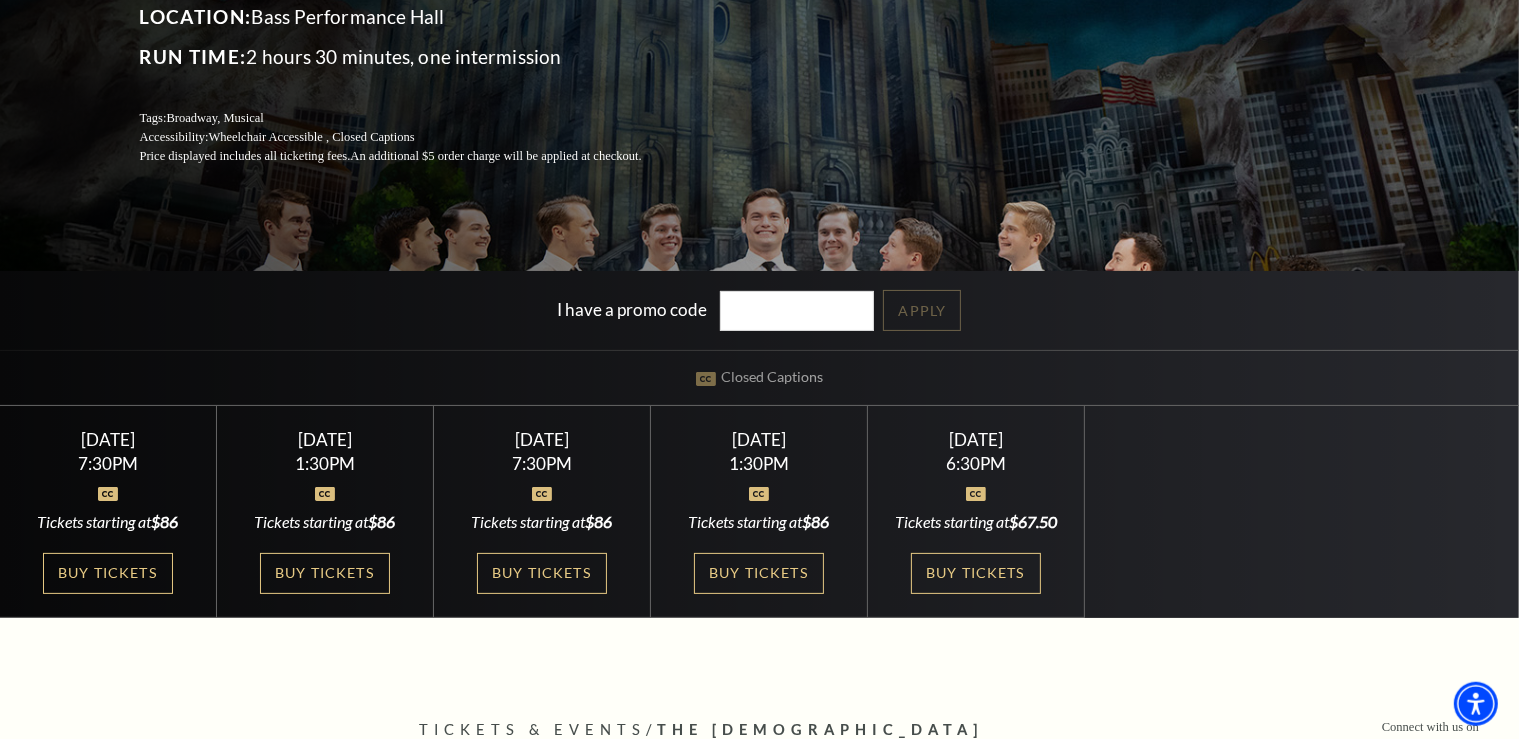 scroll, scrollTop: 316, scrollLeft: 0, axis: vertical 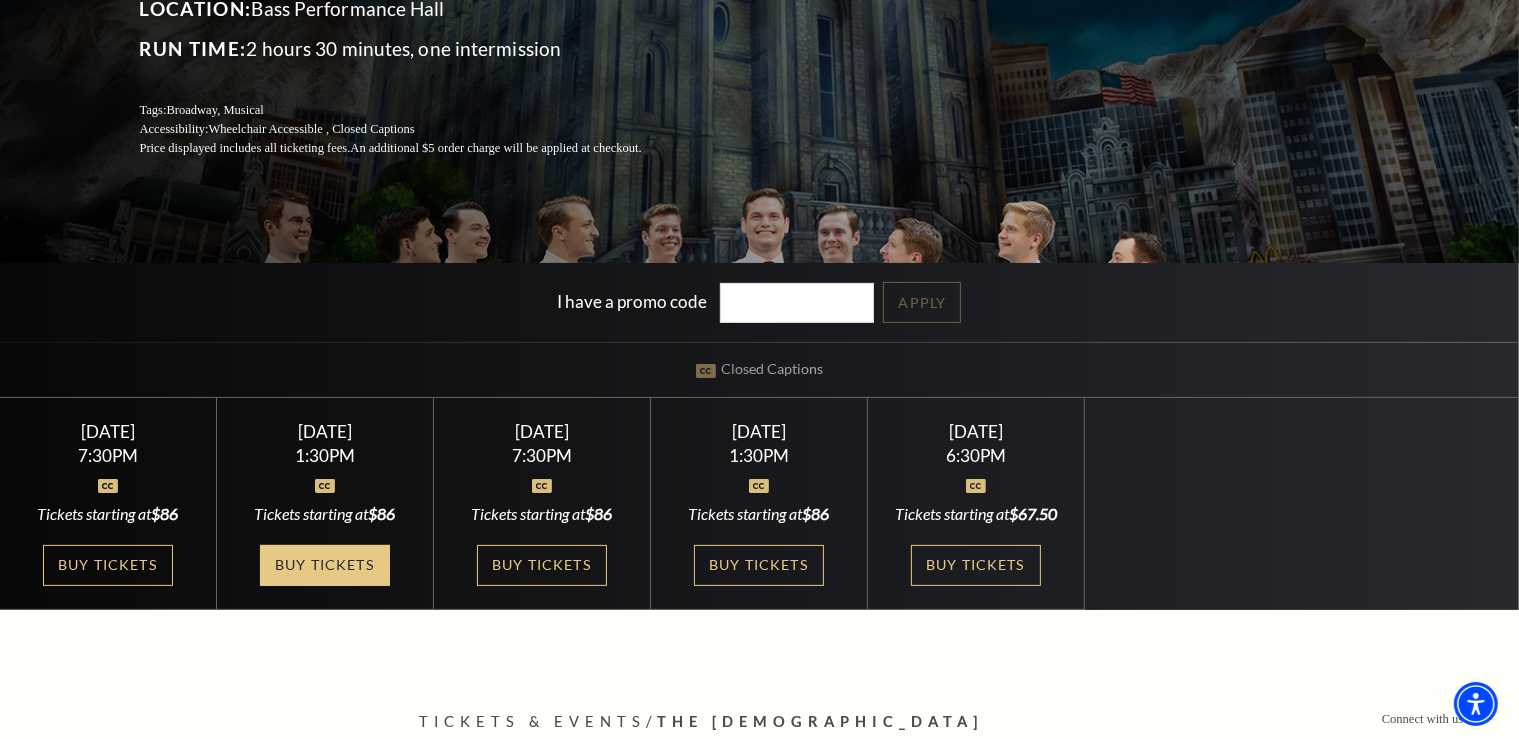 click on "Buy Tickets" at bounding box center [325, 565] 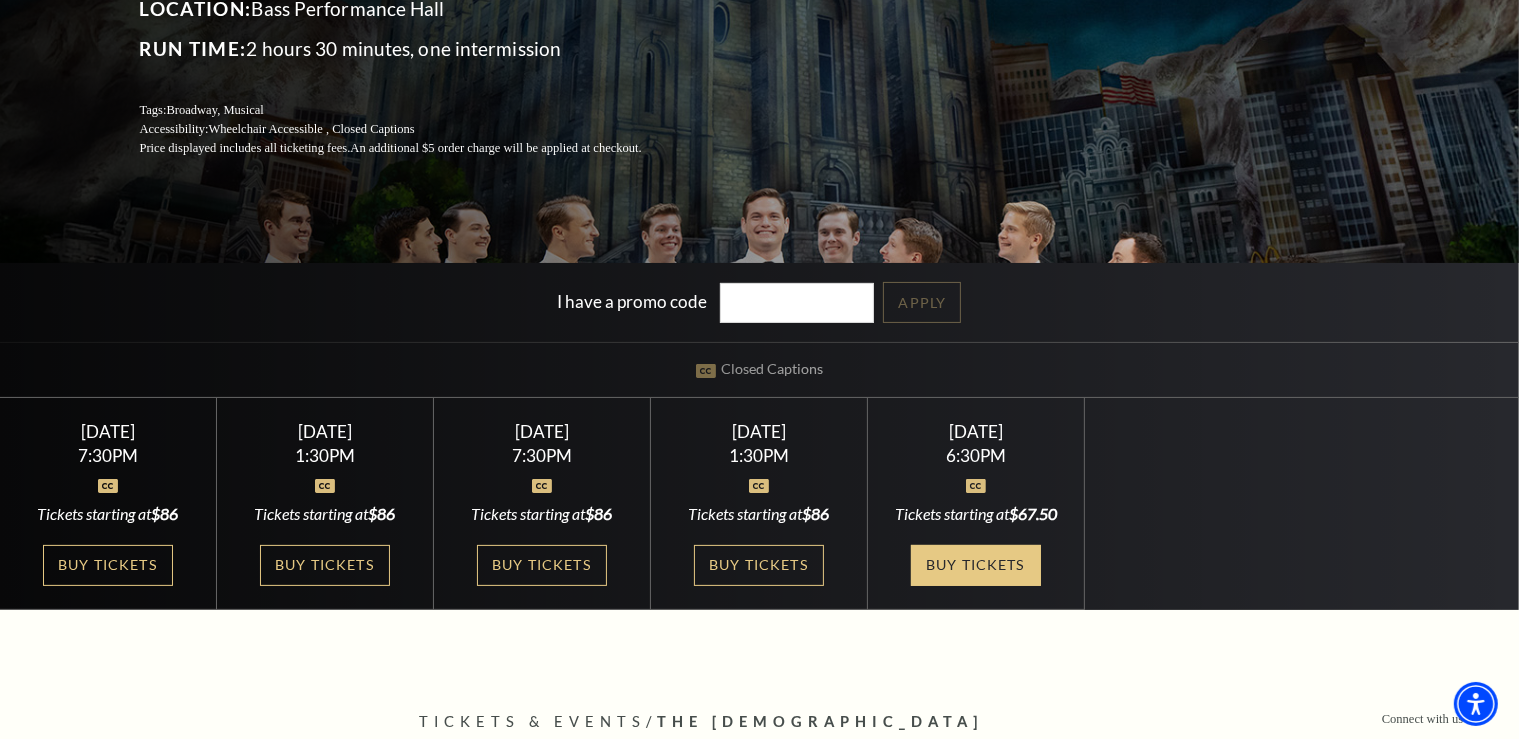 click on "Buy Tickets" at bounding box center (976, 565) 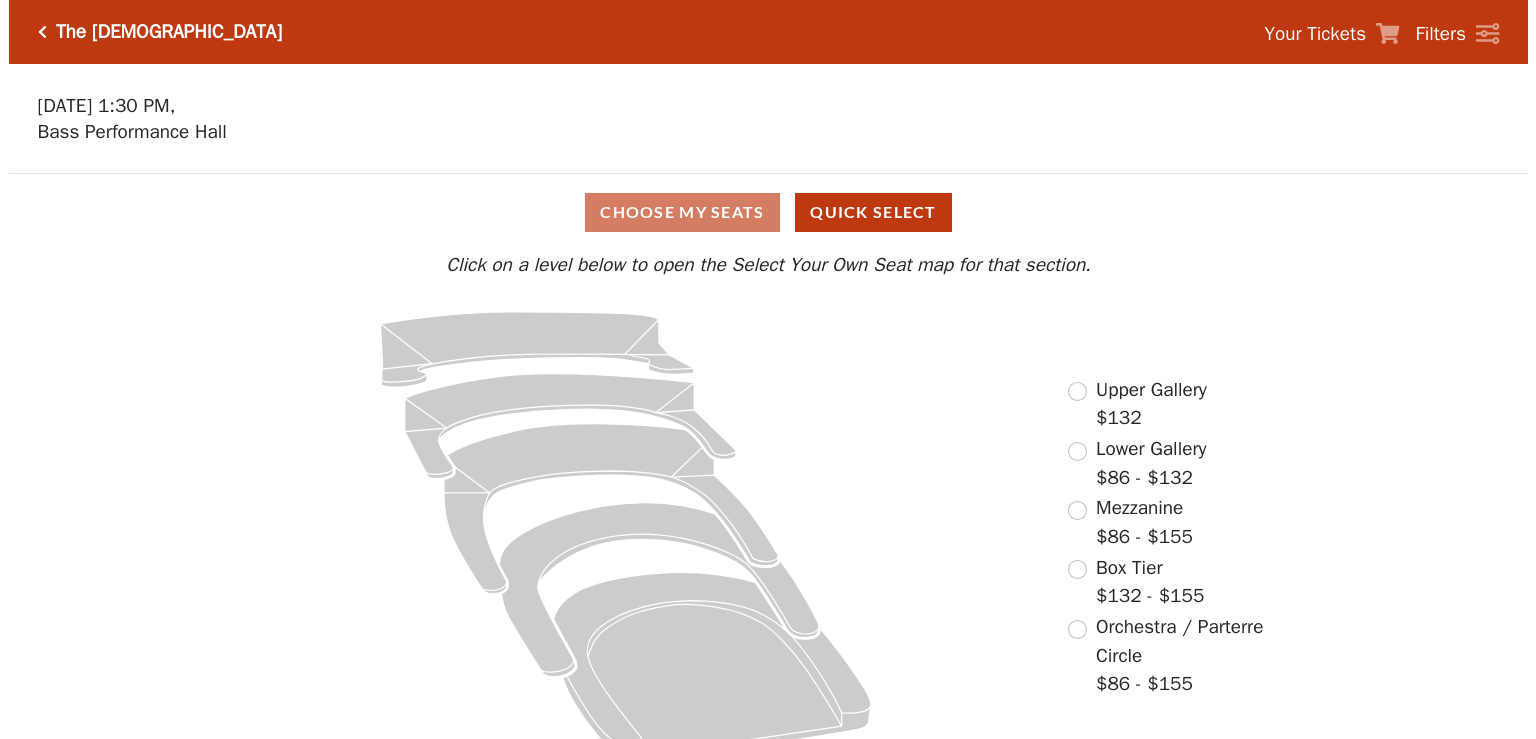 scroll, scrollTop: 0, scrollLeft: 0, axis: both 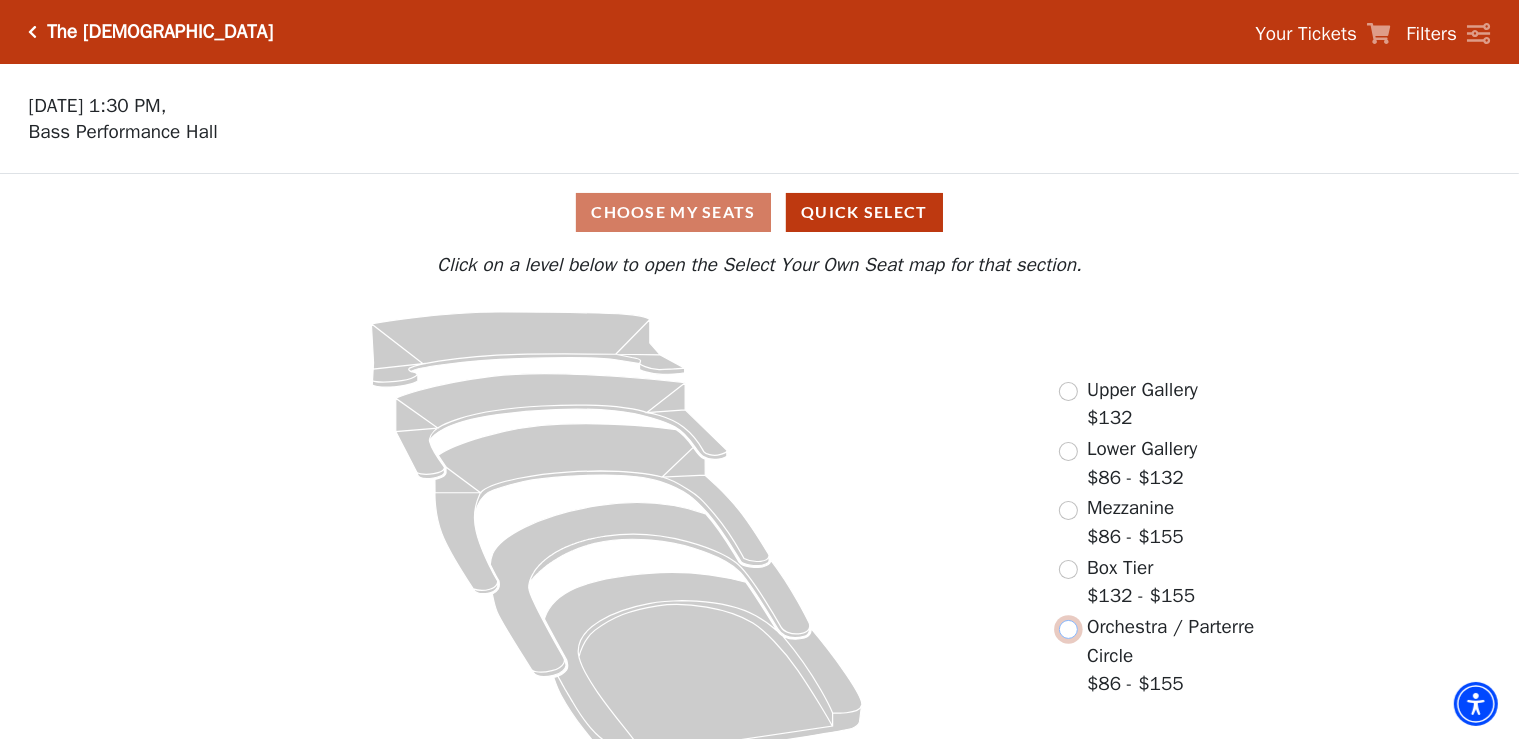 click at bounding box center (1068, 629) 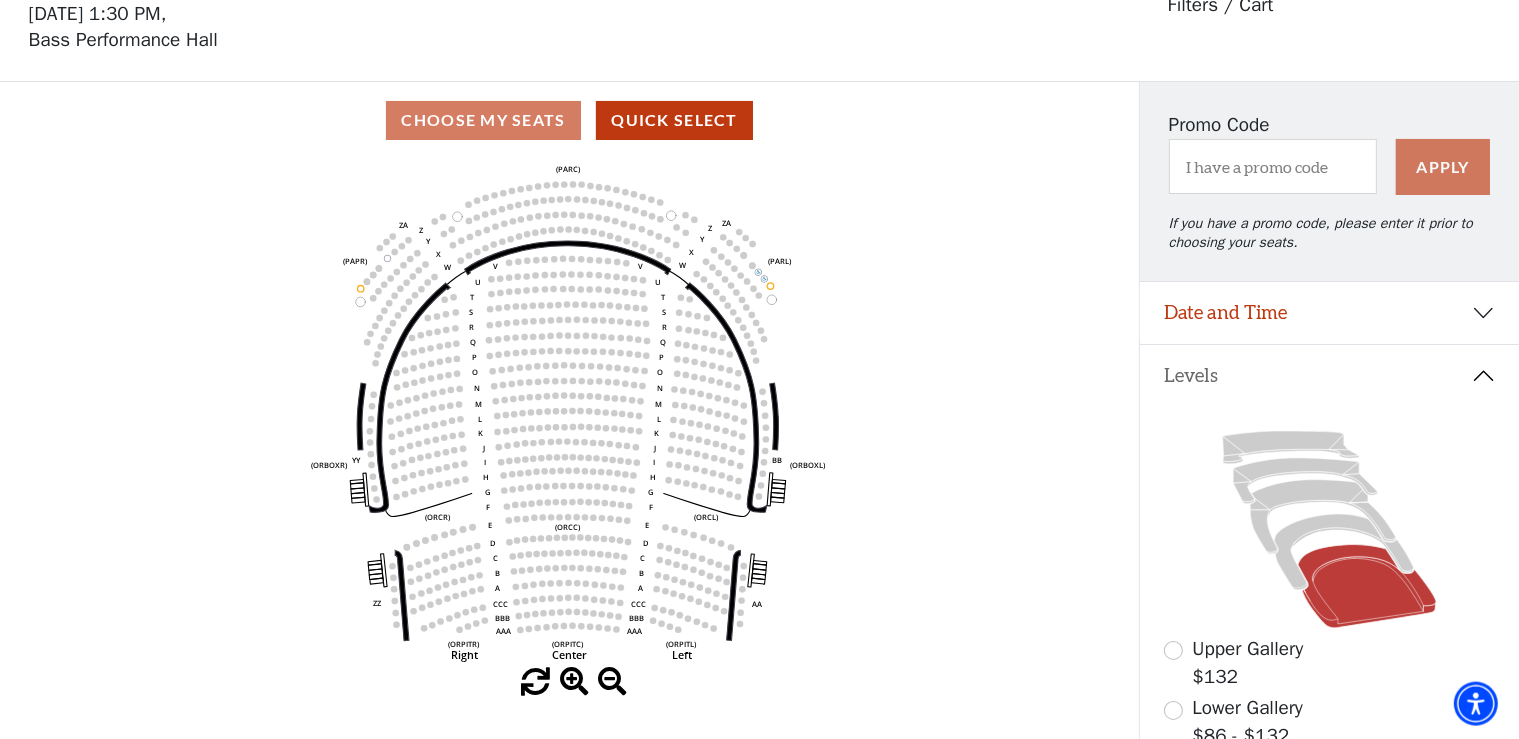 scroll, scrollTop: 92, scrollLeft: 0, axis: vertical 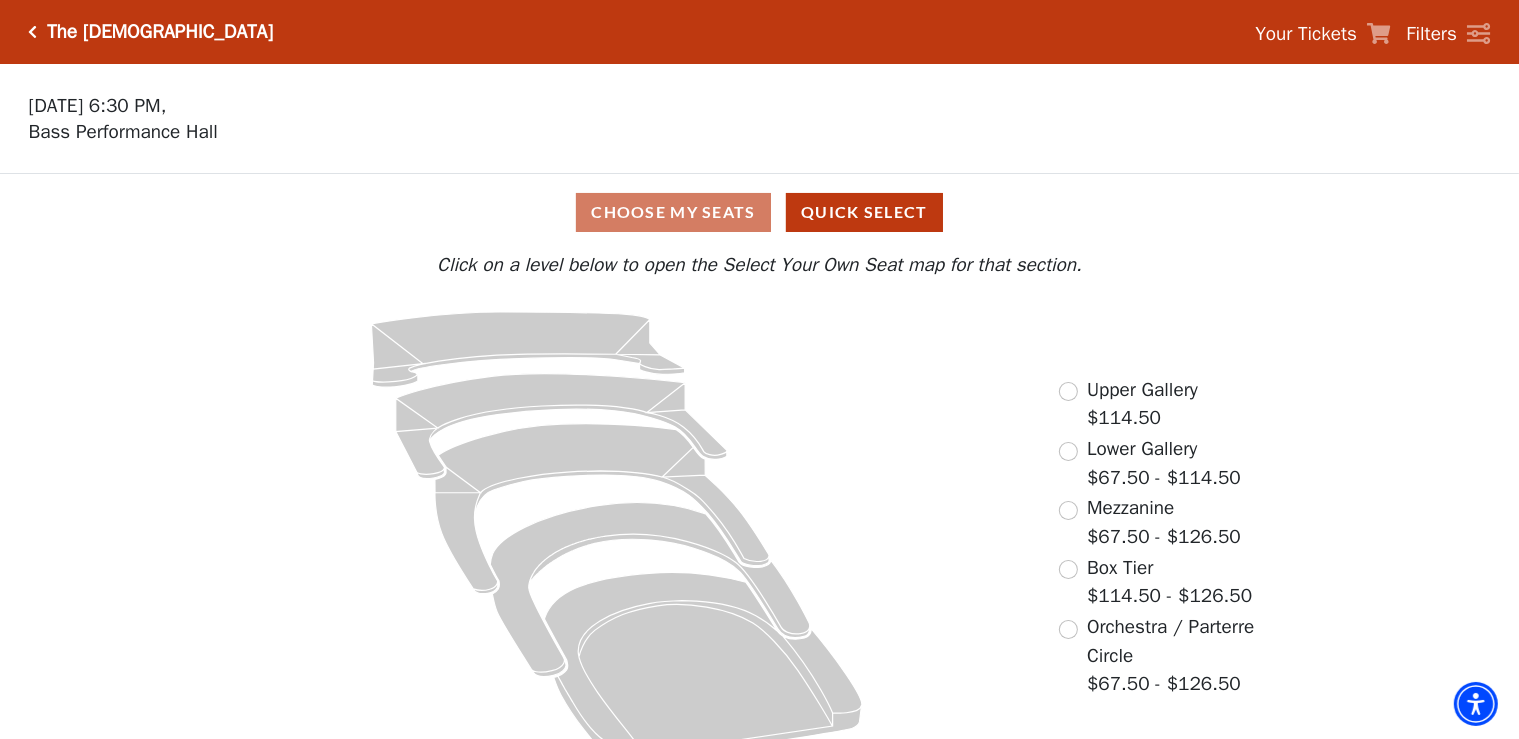 click on "The [DEMOGRAPHIC_DATA]   Your Tickets       Filters" at bounding box center [759, 32] 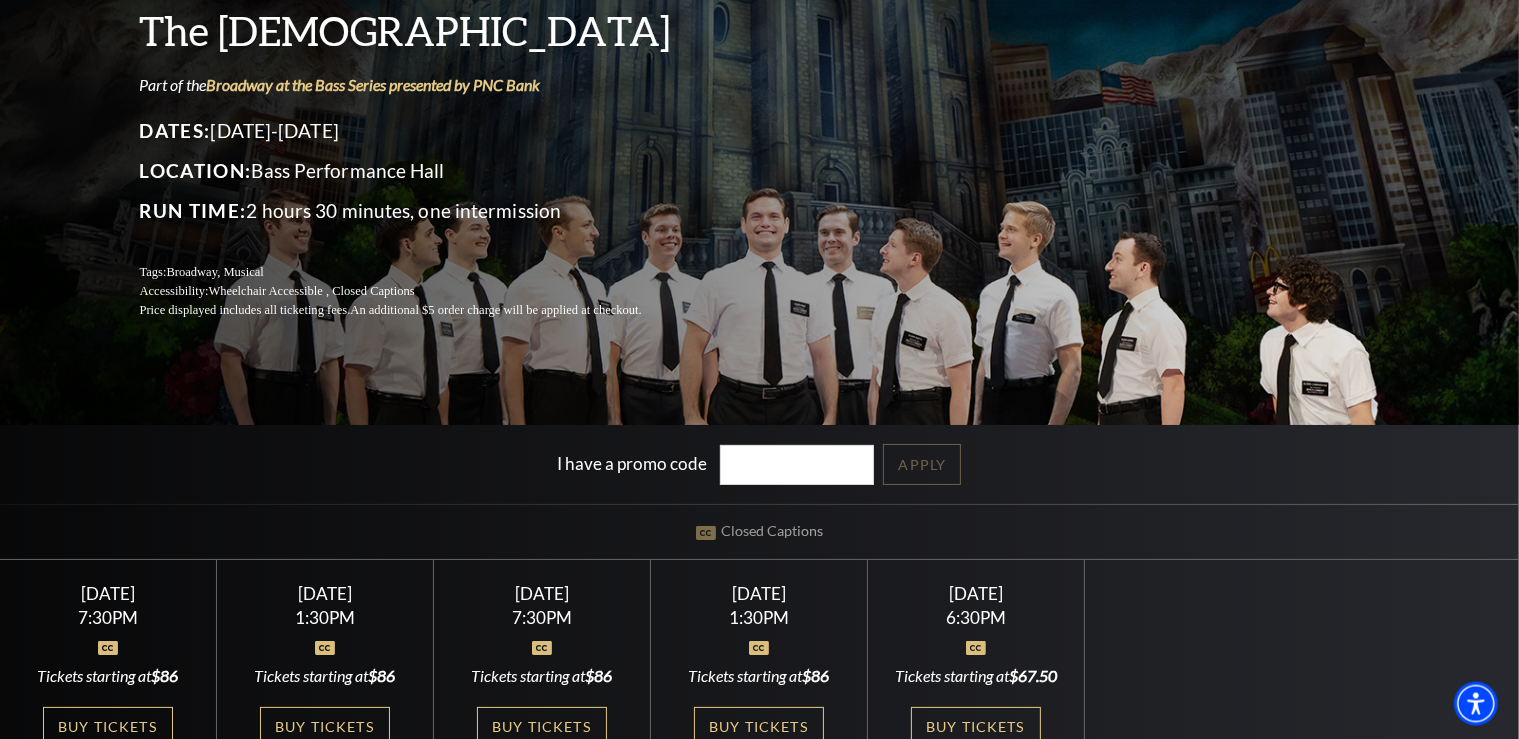 scroll, scrollTop: 422, scrollLeft: 0, axis: vertical 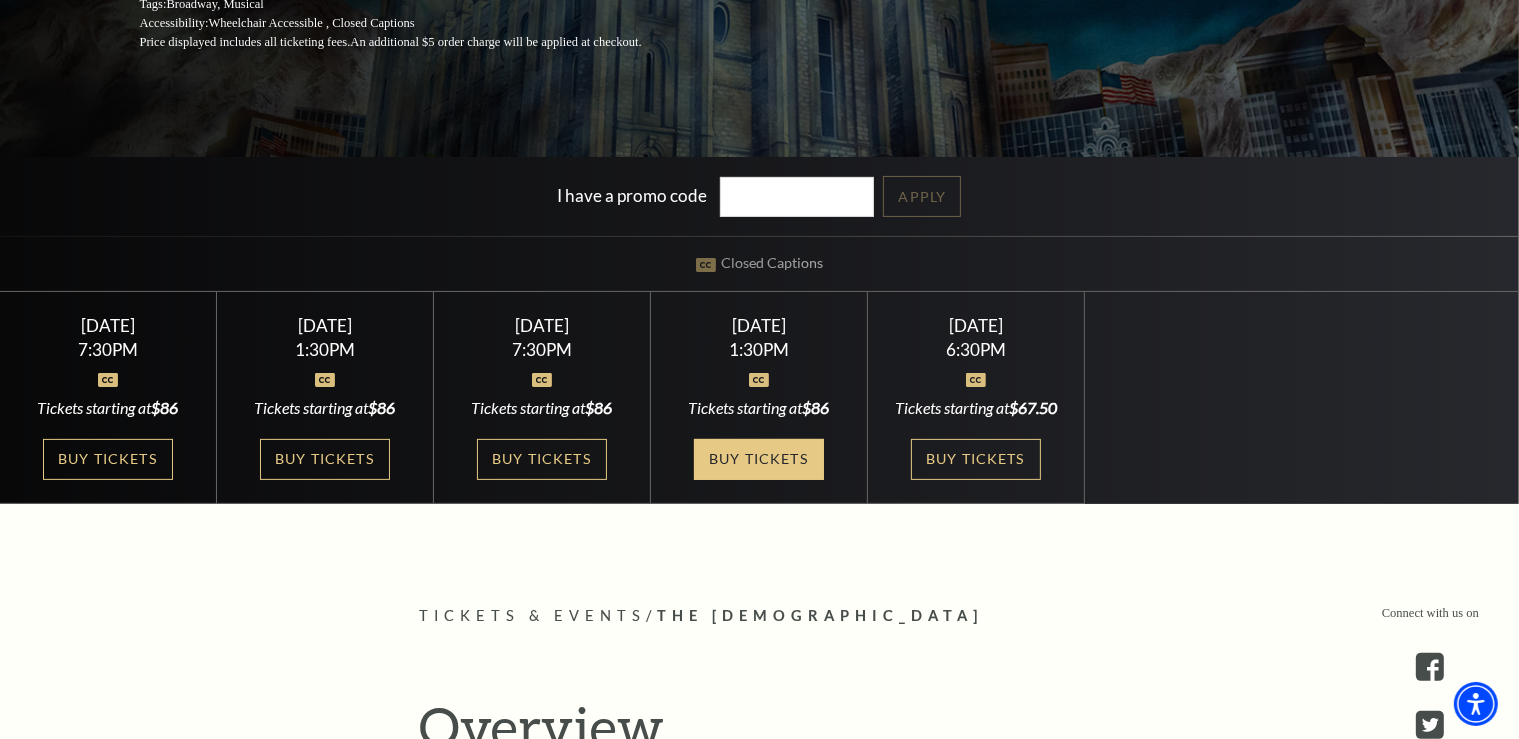 click on "Buy Tickets" at bounding box center [759, 459] 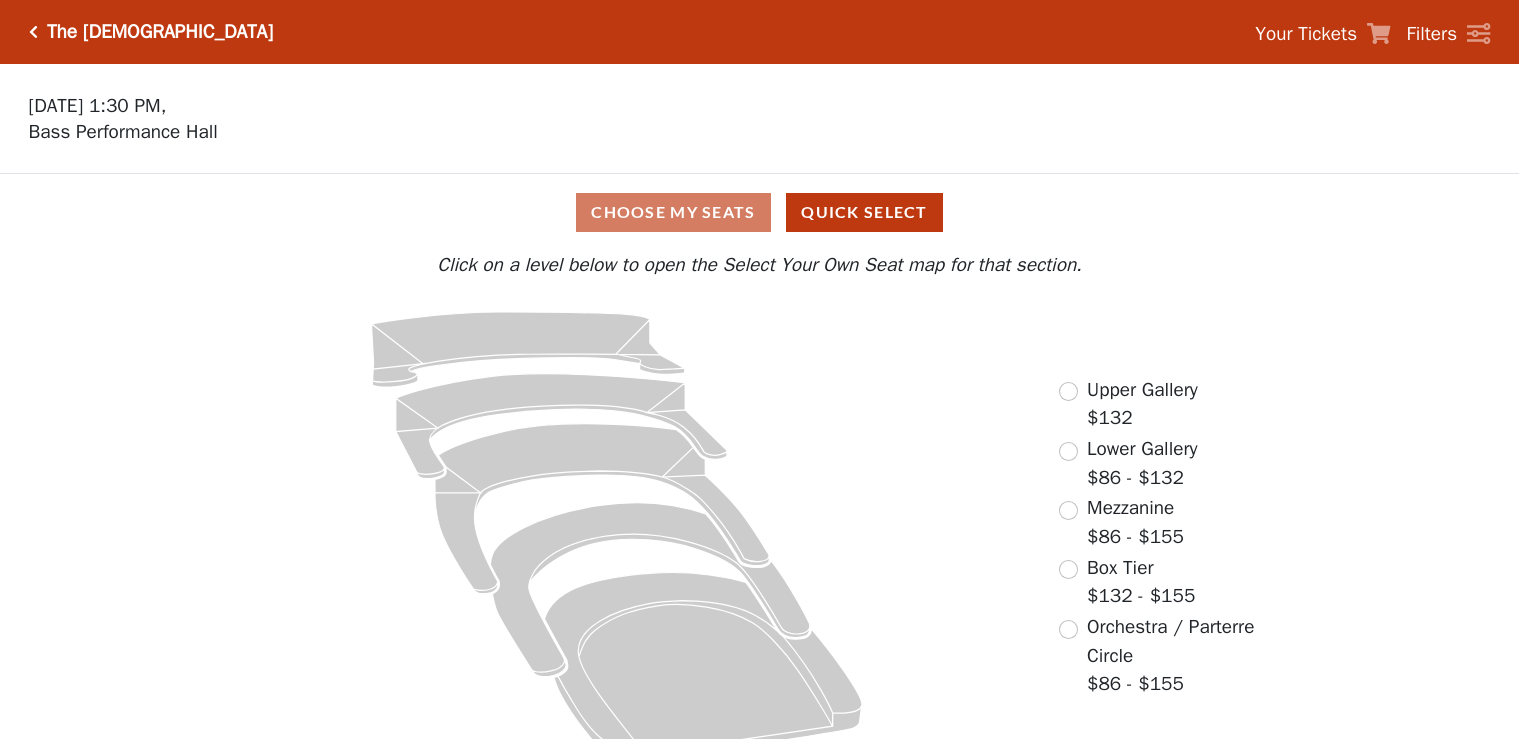 scroll, scrollTop: 0, scrollLeft: 0, axis: both 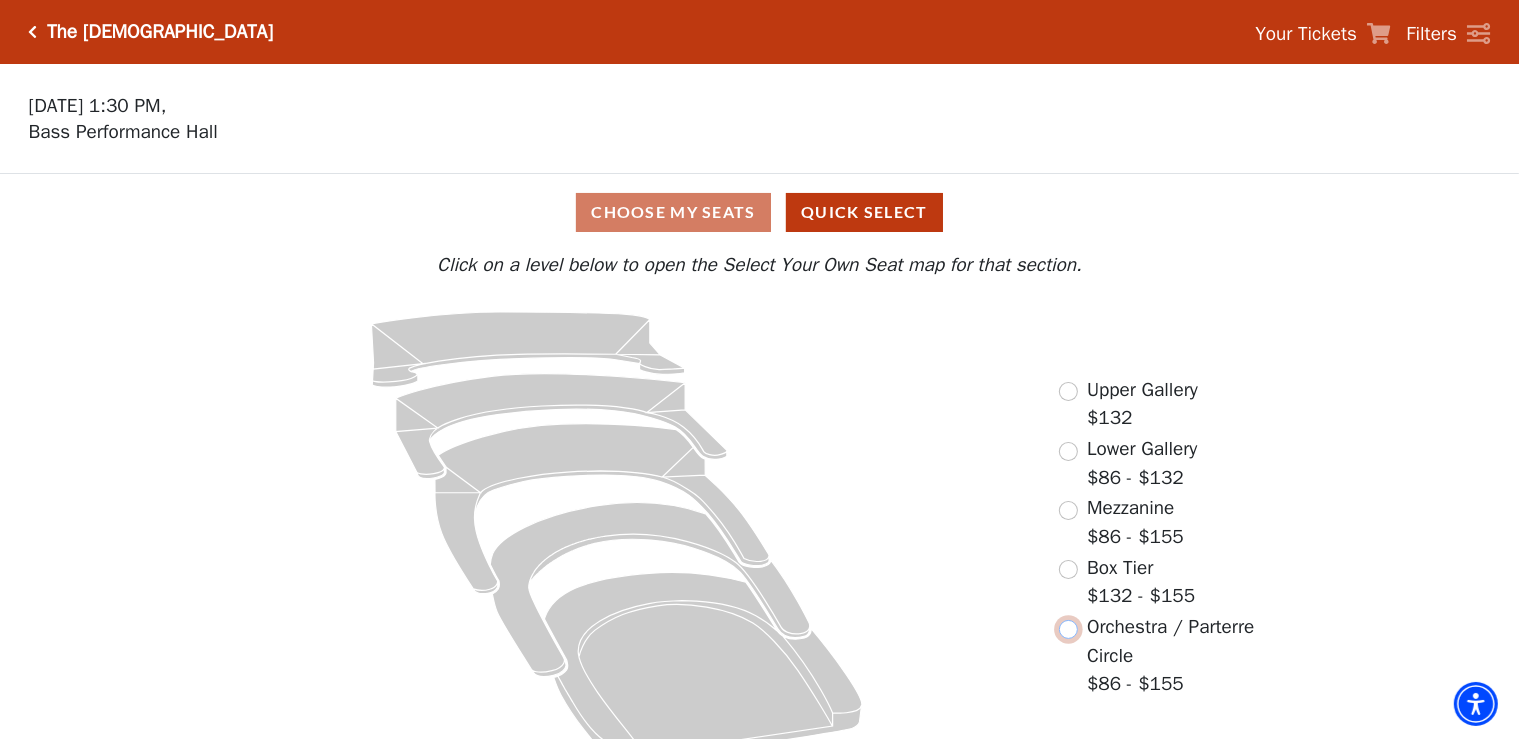 click at bounding box center (1068, 629) 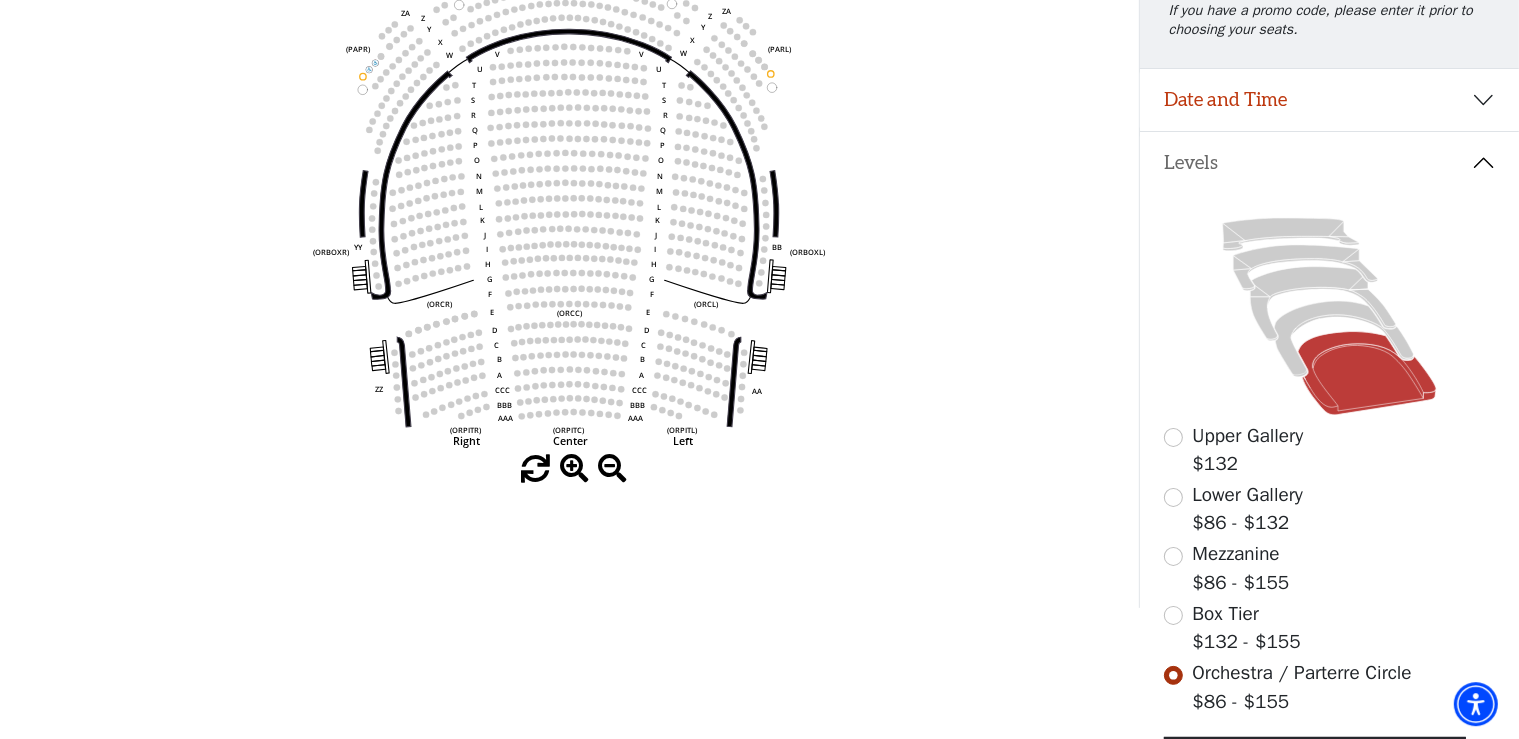 scroll, scrollTop: 409, scrollLeft: 0, axis: vertical 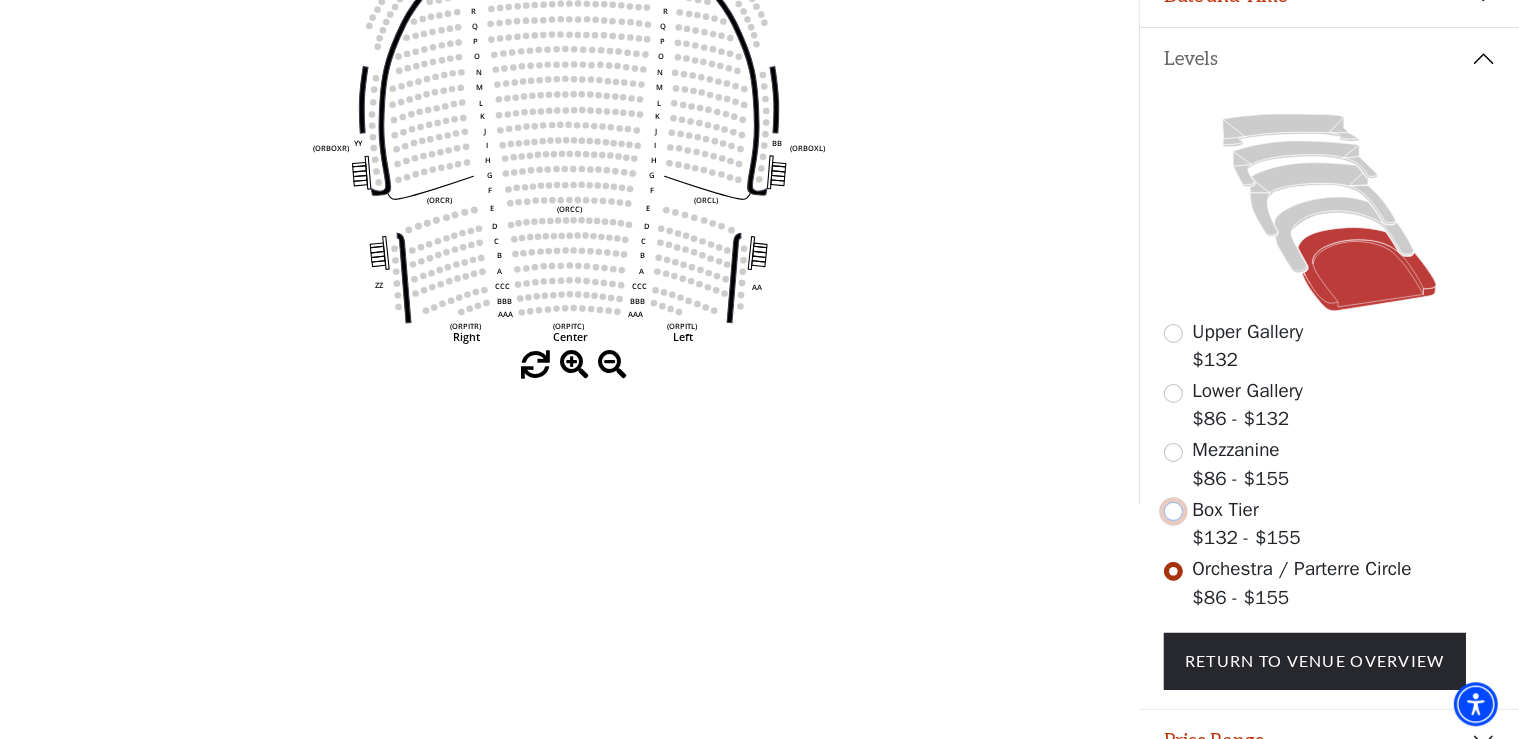 click at bounding box center [1173, 511] 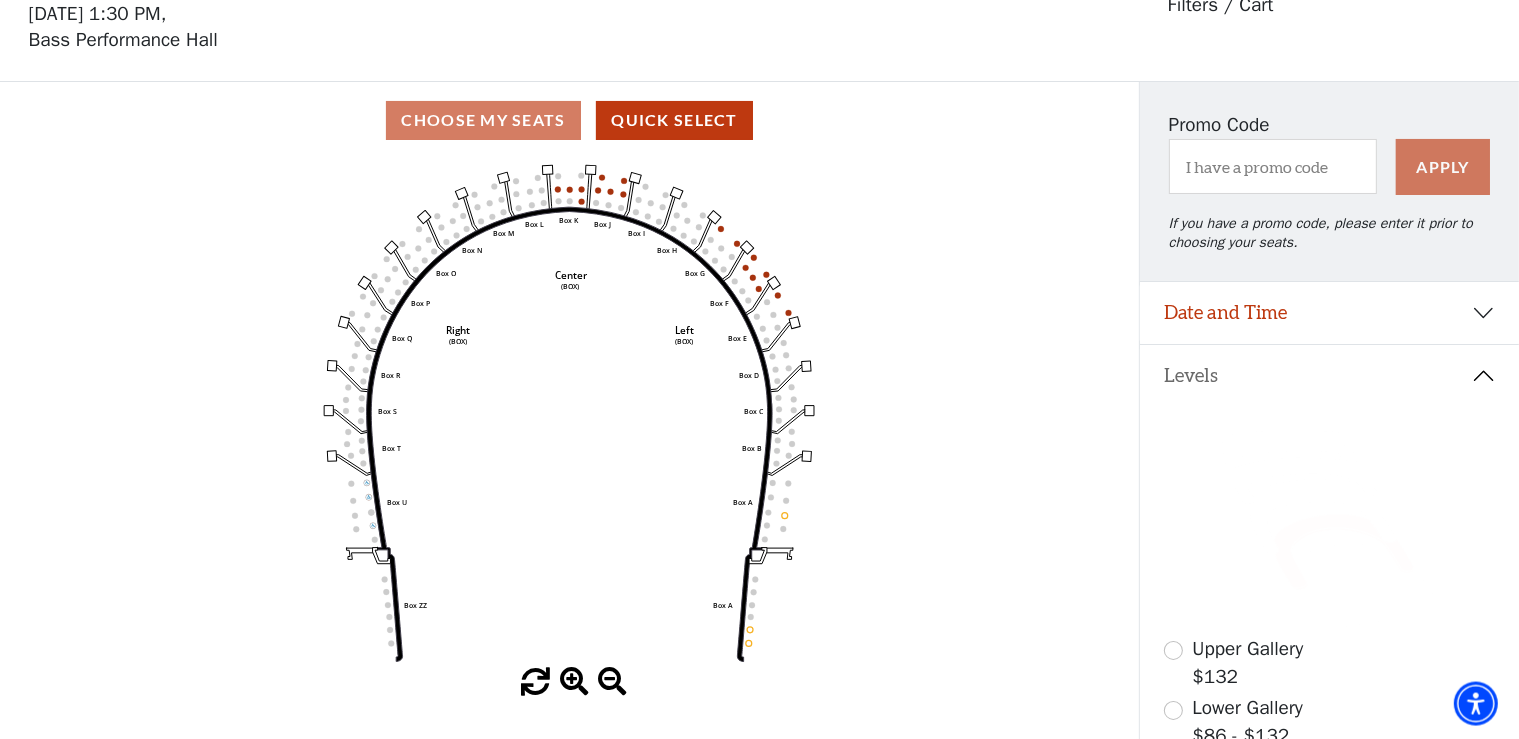 scroll, scrollTop: 92, scrollLeft: 0, axis: vertical 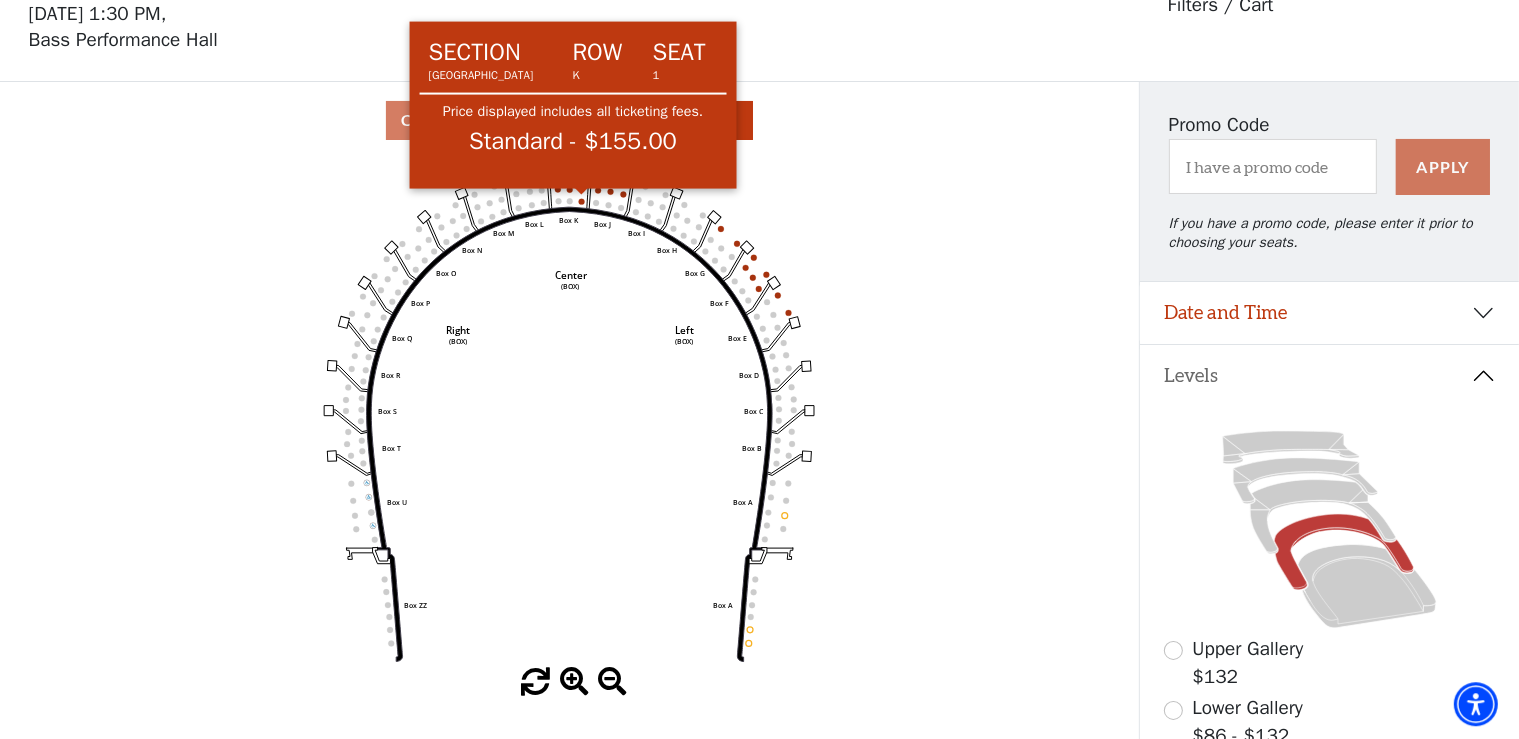 click 